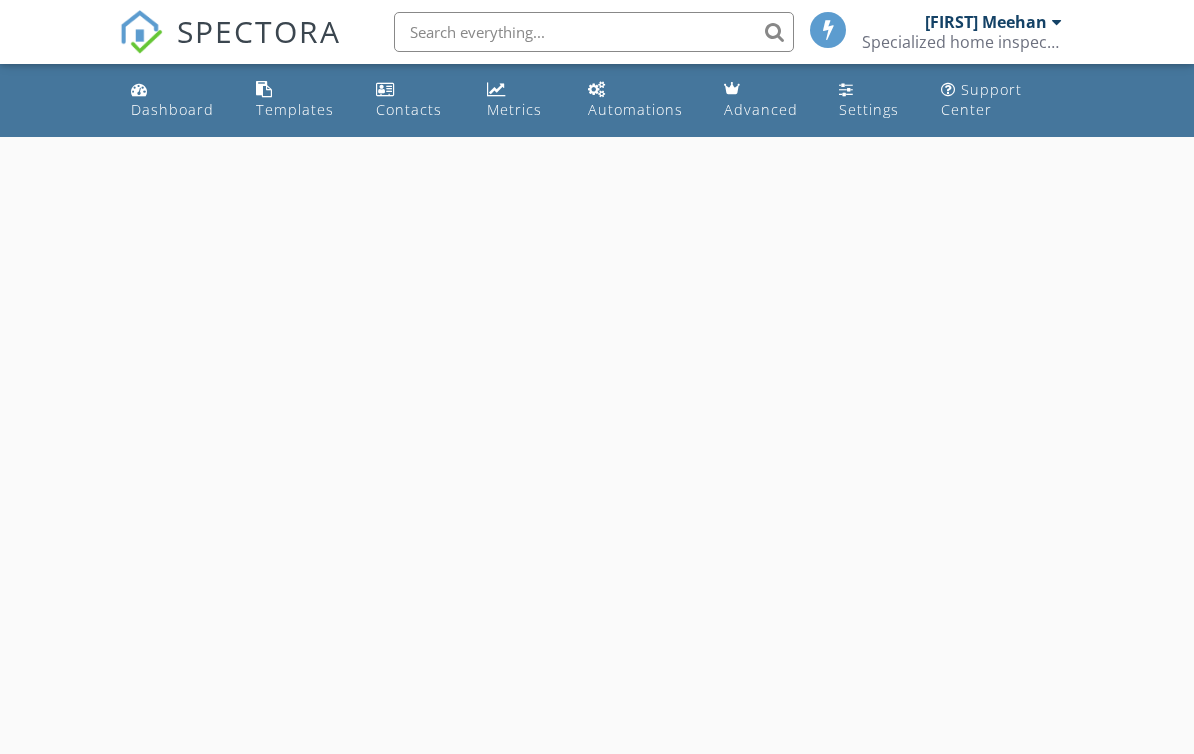 scroll, scrollTop: 0, scrollLeft: 0, axis: both 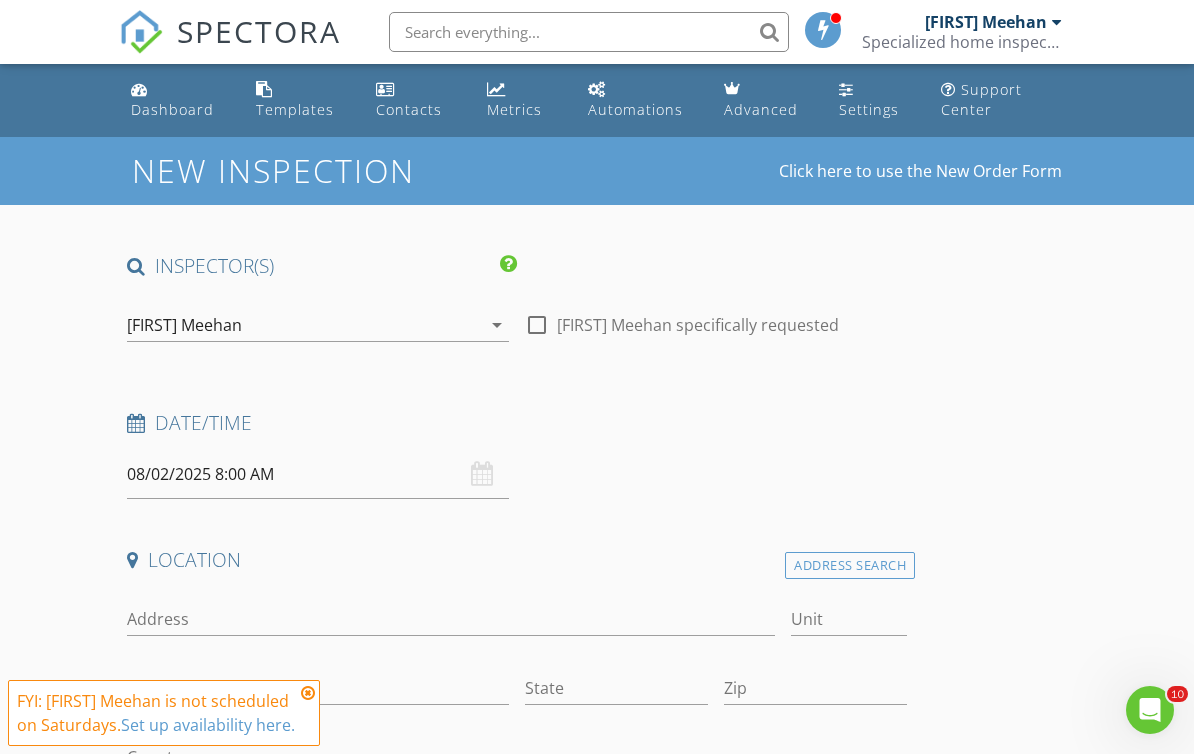 click on "08/02/2025 8:00 AM" at bounding box center [318, 474] 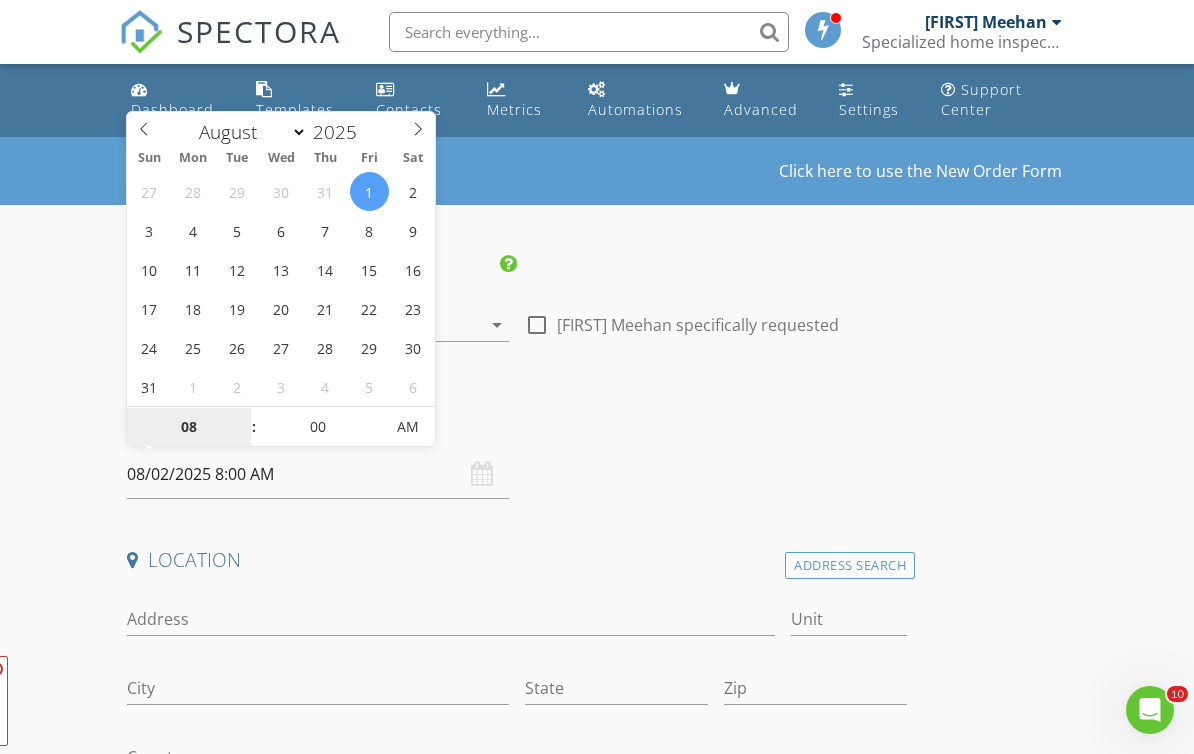 type on "08/01/2025 8:00 AM" 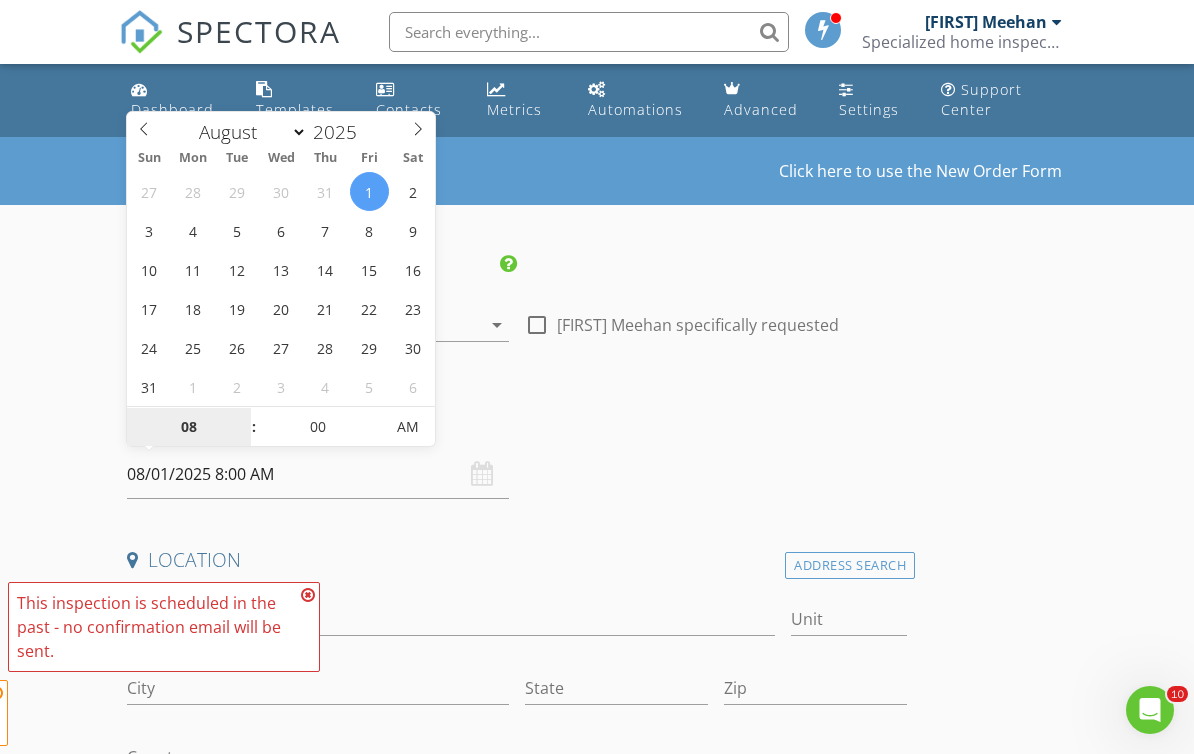 scroll, scrollTop: 265, scrollLeft: 0, axis: vertical 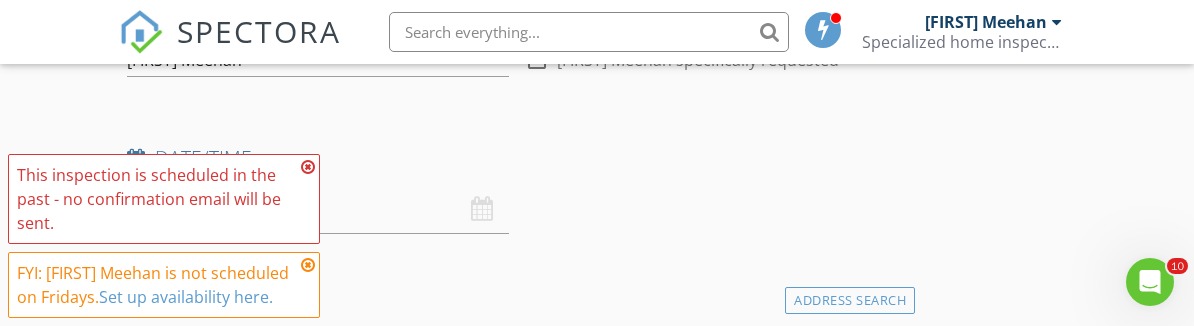 click on "Date/Time" at bounding box center [517, 165] 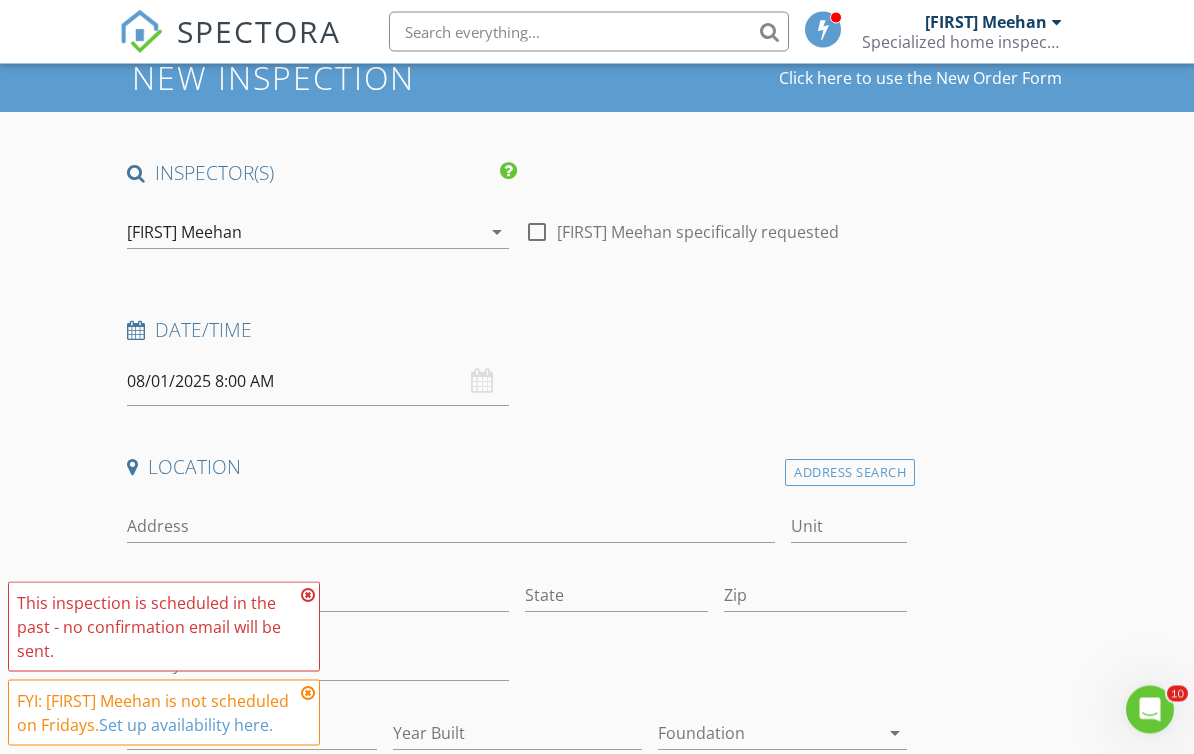 click on "08/01/2025 8:00 AM" at bounding box center [318, 382] 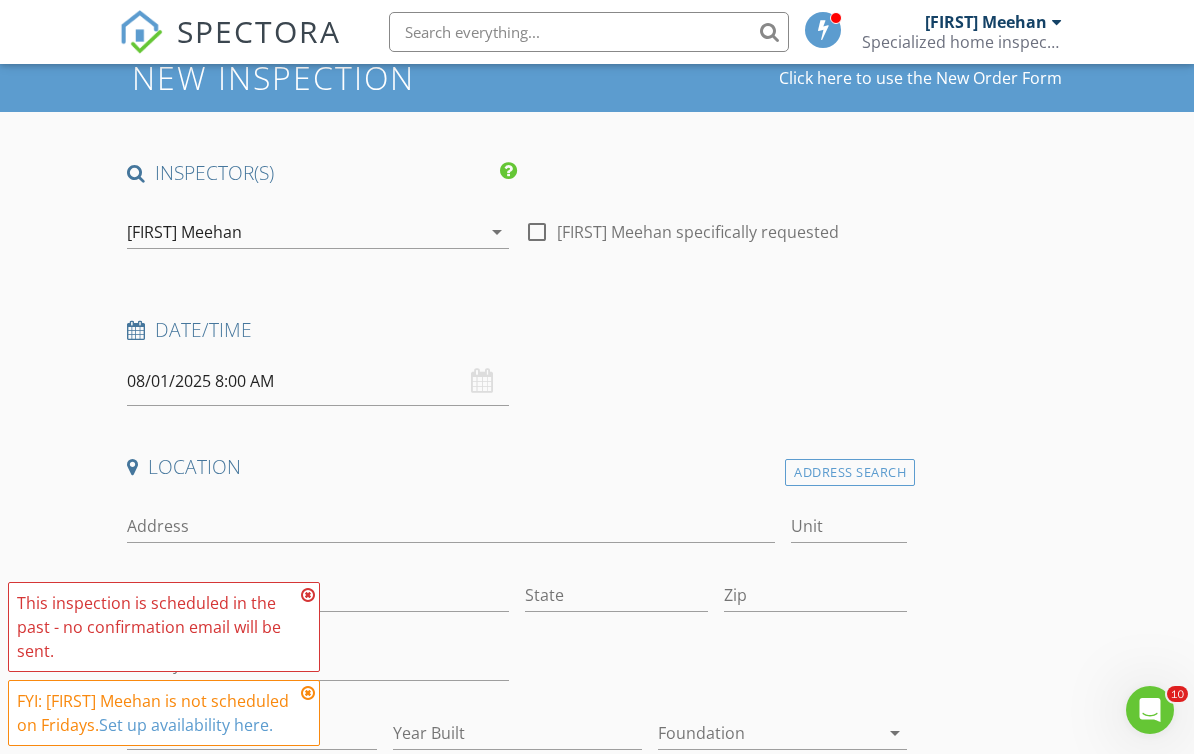 click at bounding box center [308, 595] 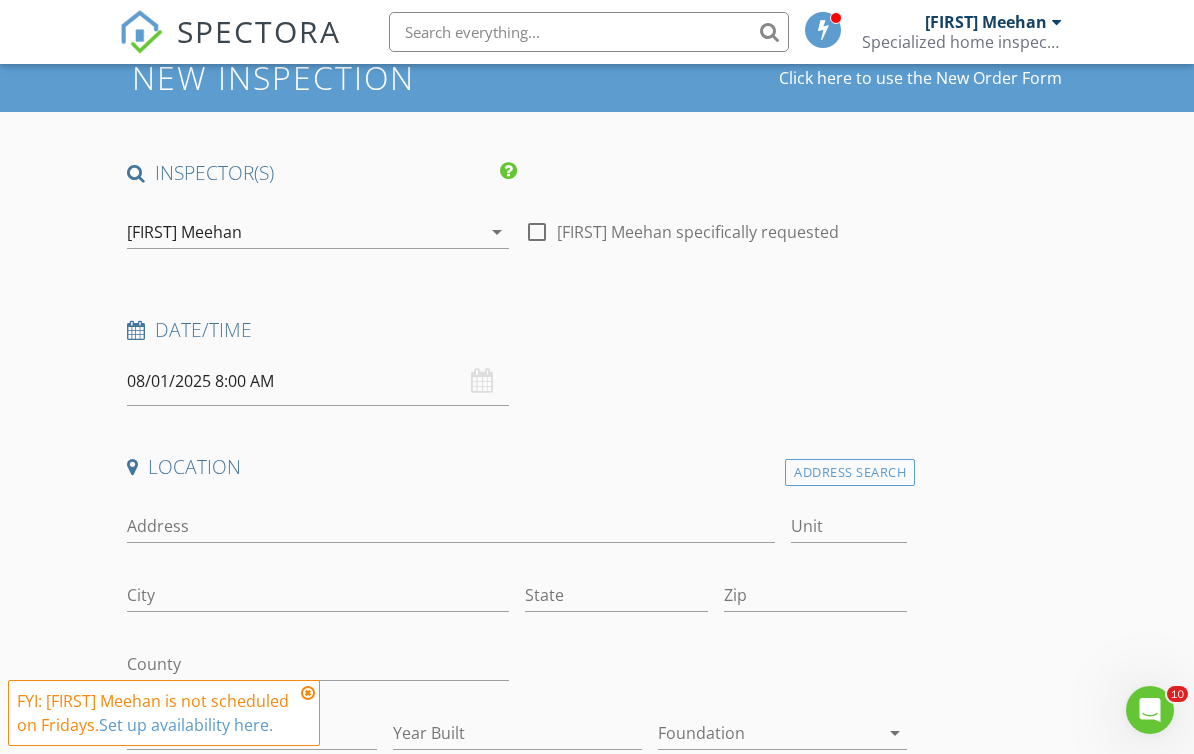 click on "08/01/2025 8:00 AM" at bounding box center [318, 381] 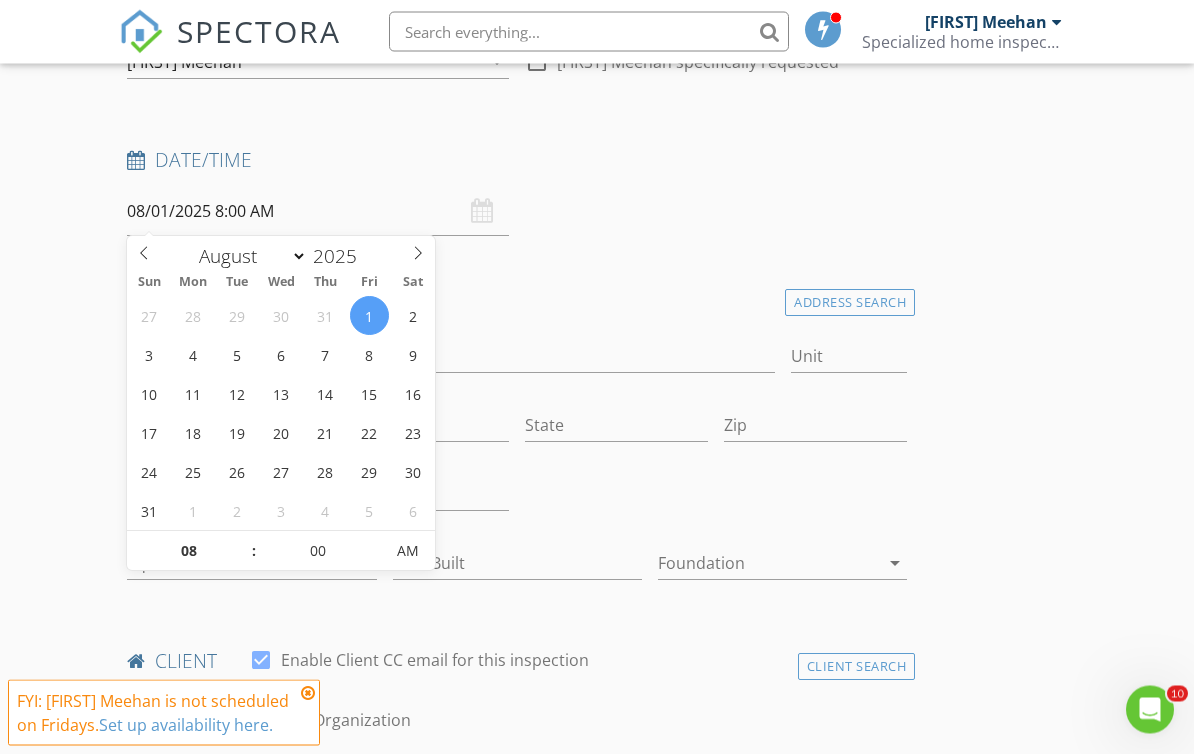 scroll, scrollTop: 280, scrollLeft: 0, axis: vertical 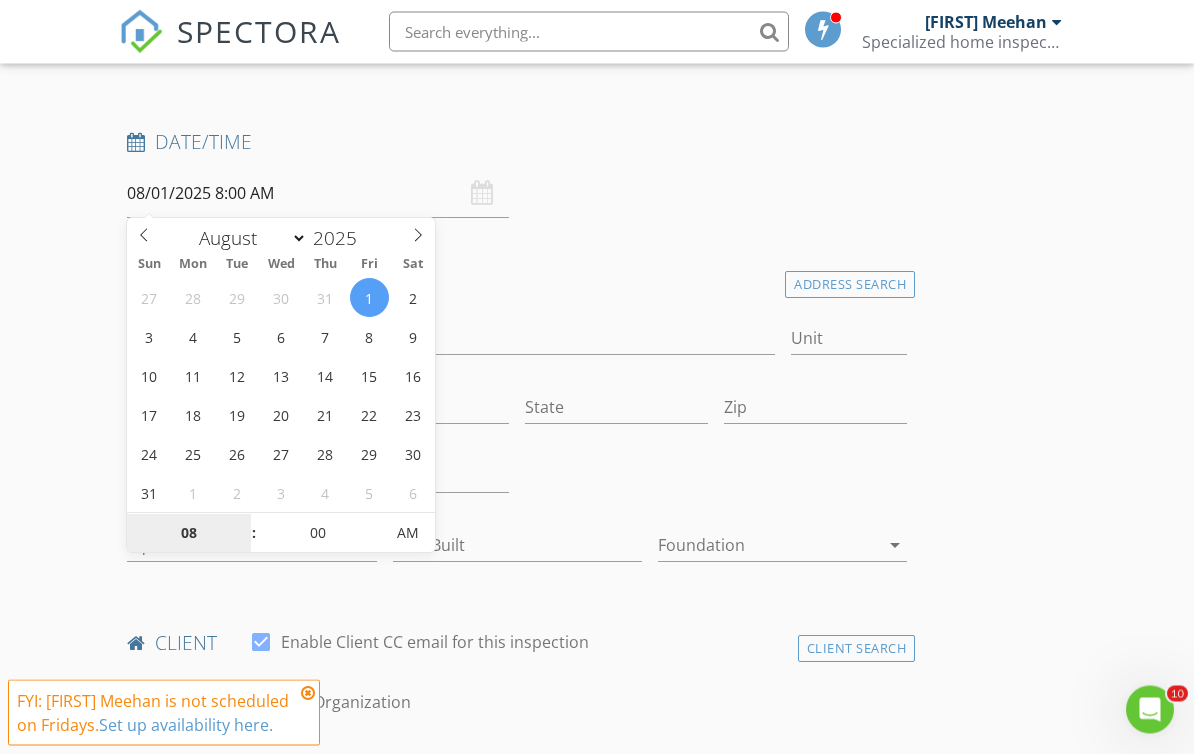 click on "08" at bounding box center (188, 535) 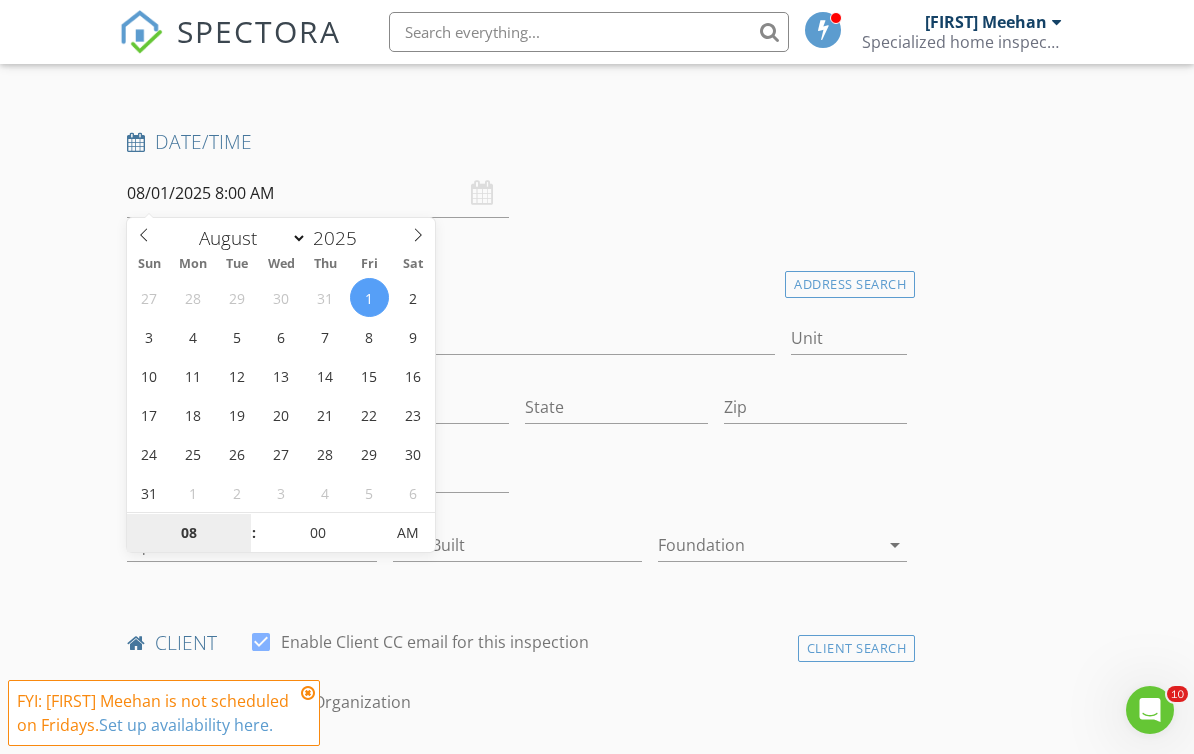 scroll, scrollTop: 652, scrollLeft: 0, axis: vertical 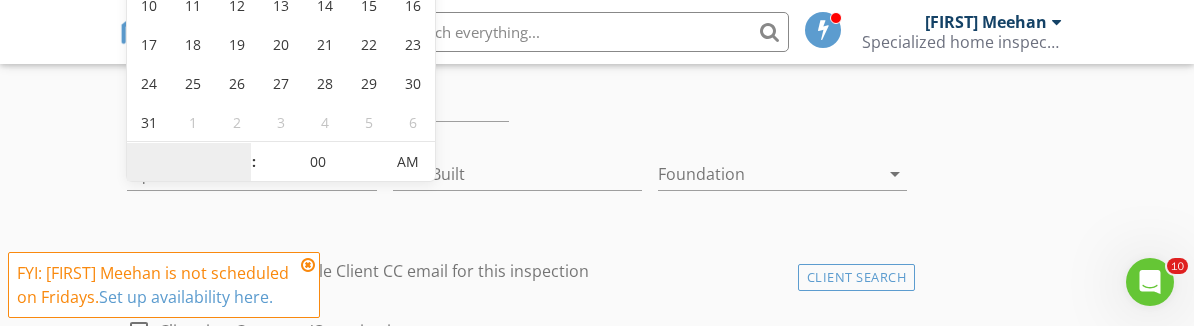 type on "7" 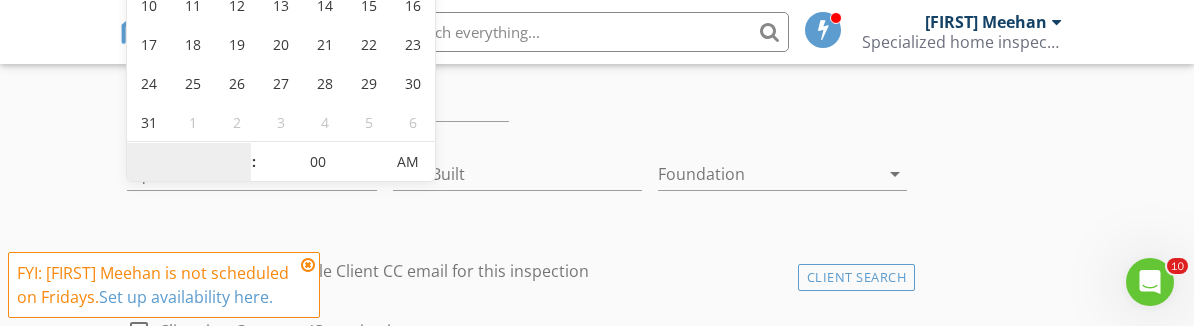 type on "12" 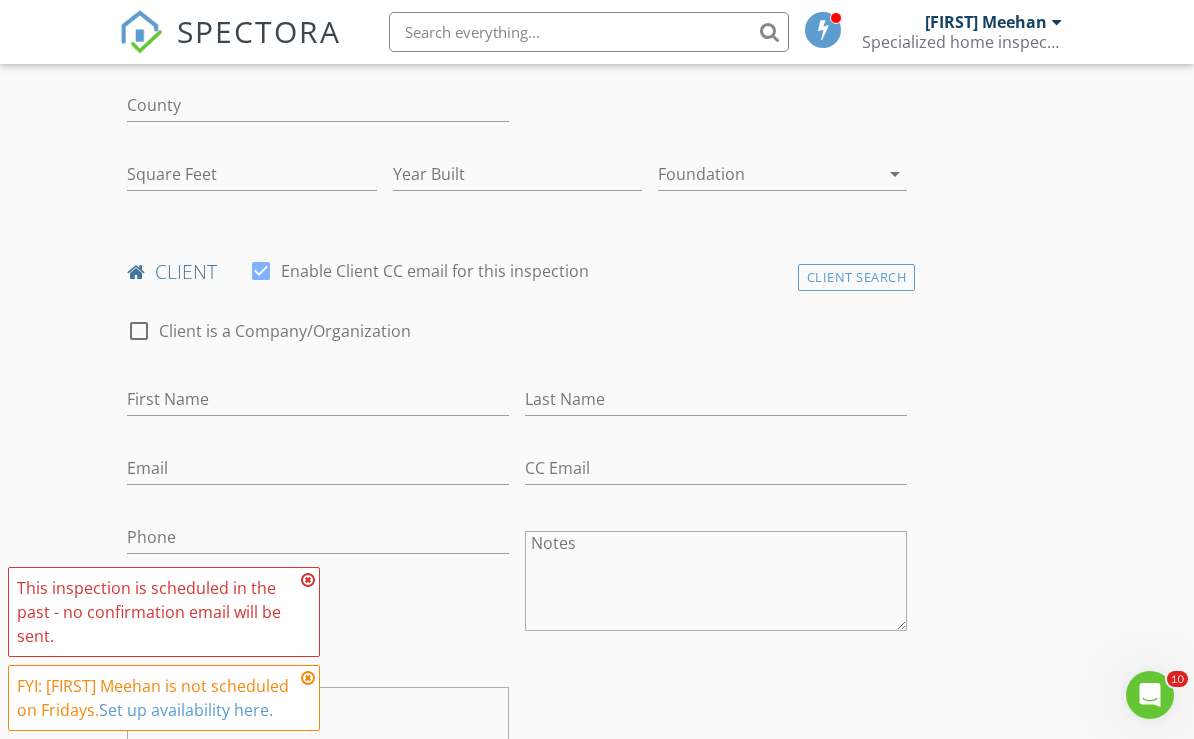 click on "INSPECTOR(S)
check_box   Joshua Meehan   PRIMARY   Joshua Meehan arrow_drop_down   check_box_outline_blank Joshua Meehan specifically requested
Date/Time
08/01/2025 12:00 PM
Location
Address Search       Address   Unit   City   State   Zip   County     Square Feet   Year Built   Foundation arrow_drop_down
client
check_box Enable Client CC email for this inspection   Client Search     check_box_outline_blank Client is a Company/Organization     First Name   Last Name   Email   CC Email   Phone           Notes   Private Notes
ADD ADDITIONAL client
SERVICES
arrow_drop_down     Select Discount Code arrow_drop_down    Charges       TOTAL   $0.00    Duration    No services with durations selected      Templates    No templates selected    Agreements    No agreements selected" at bounding box center [517, 1090] 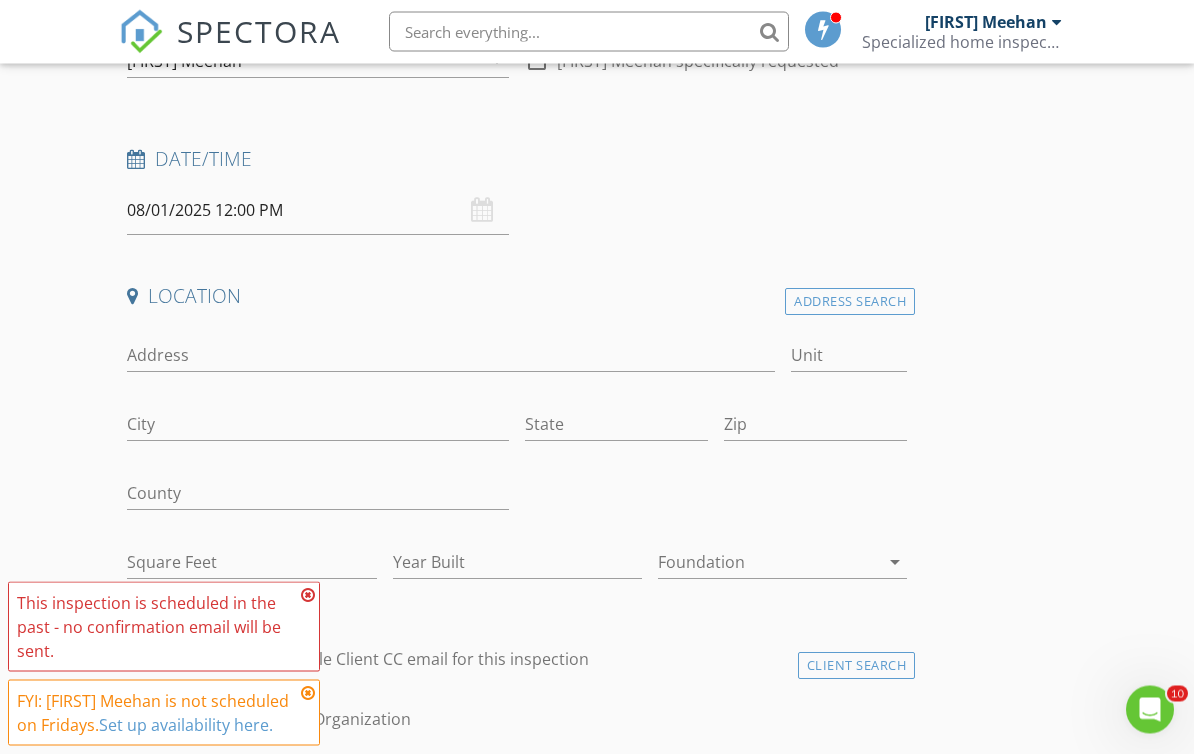 scroll, scrollTop: 267, scrollLeft: 0, axis: vertical 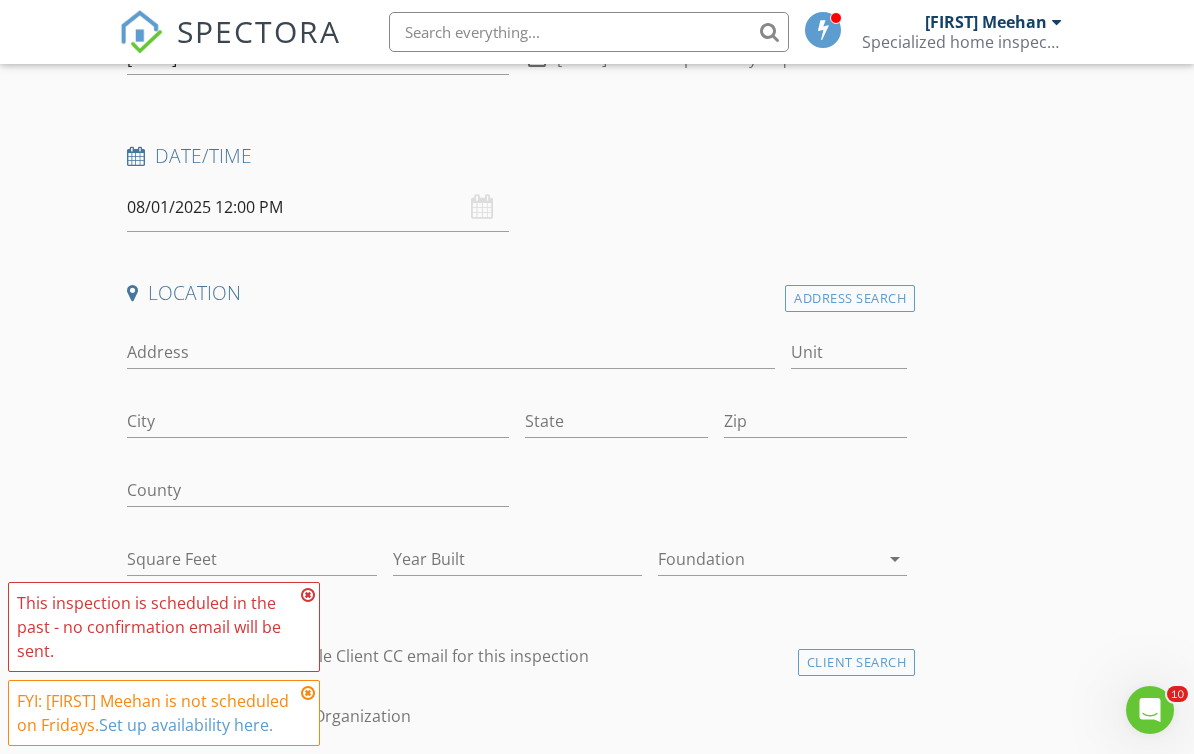click on "08/01/2025 12:00 PM" at bounding box center (318, 207) 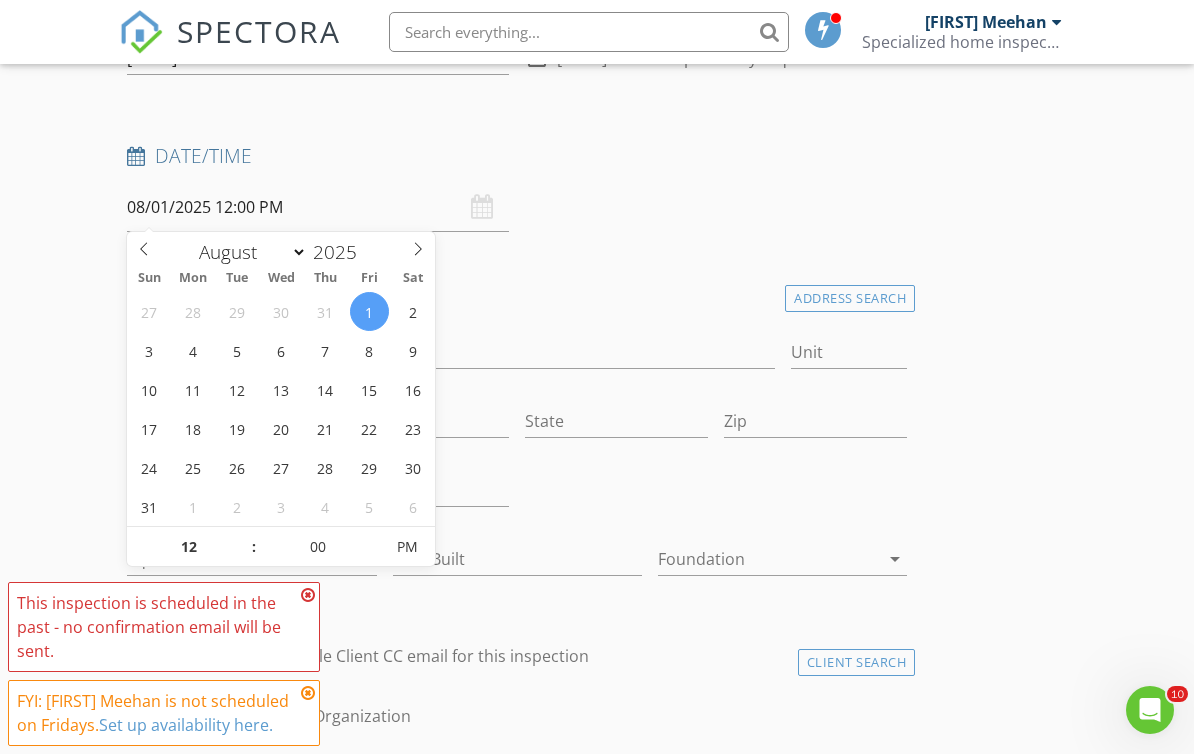 click at bounding box center (244, 537) 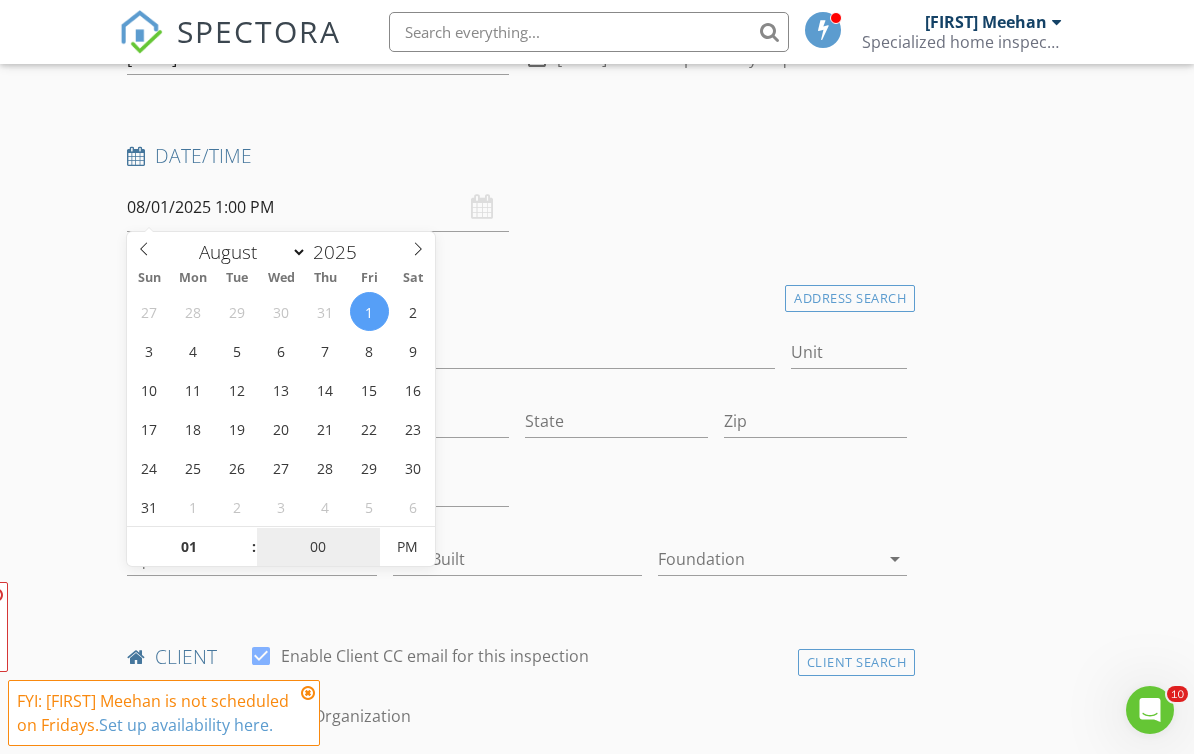 click on "00" at bounding box center (318, 548) 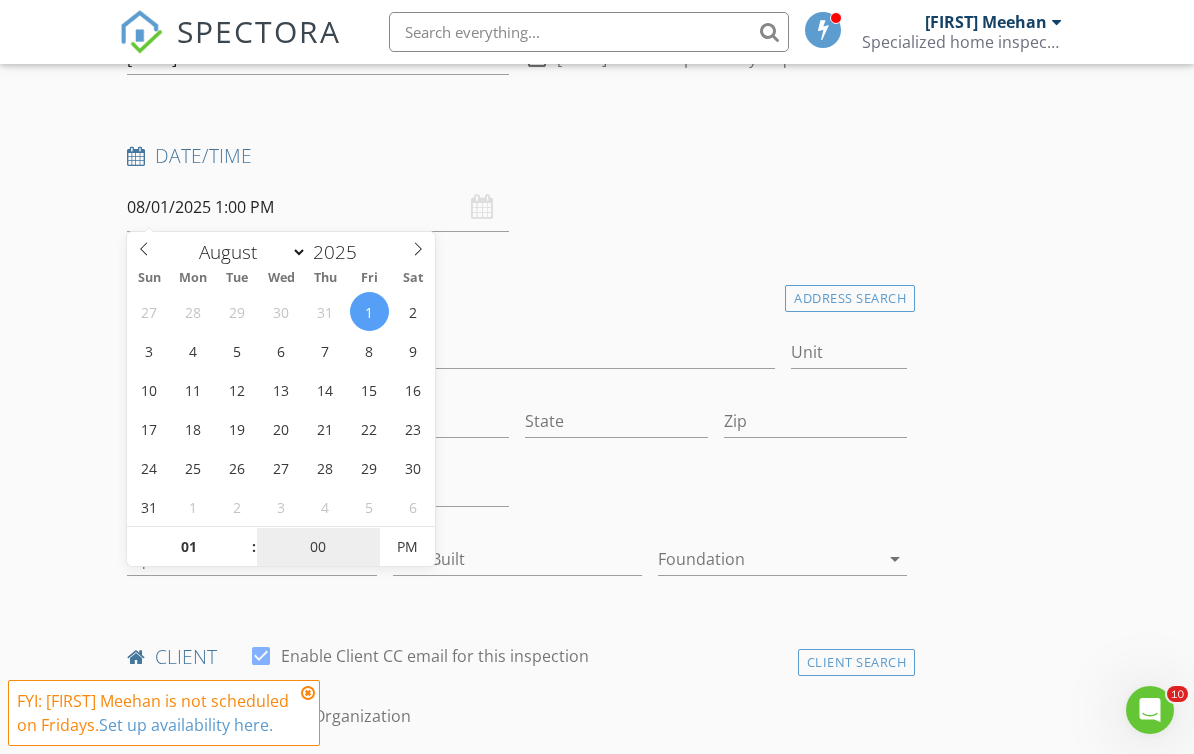 scroll, scrollTop: 652, scrollLeft: 0, axis: vertical 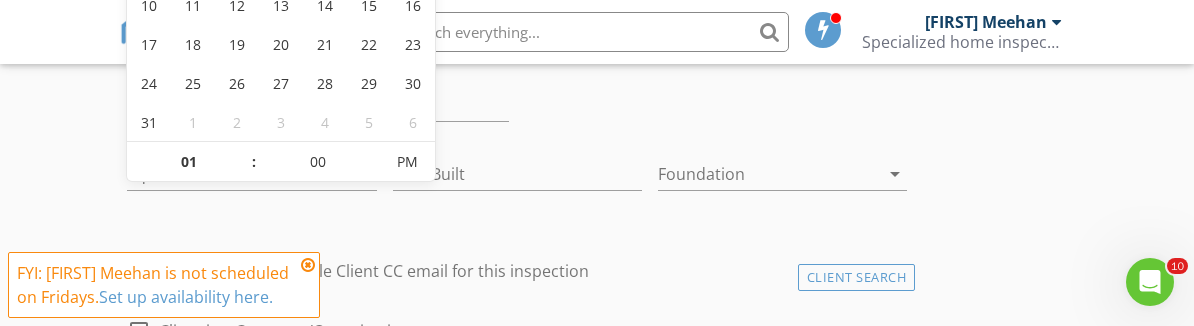 click at bounding box center [244, 152] 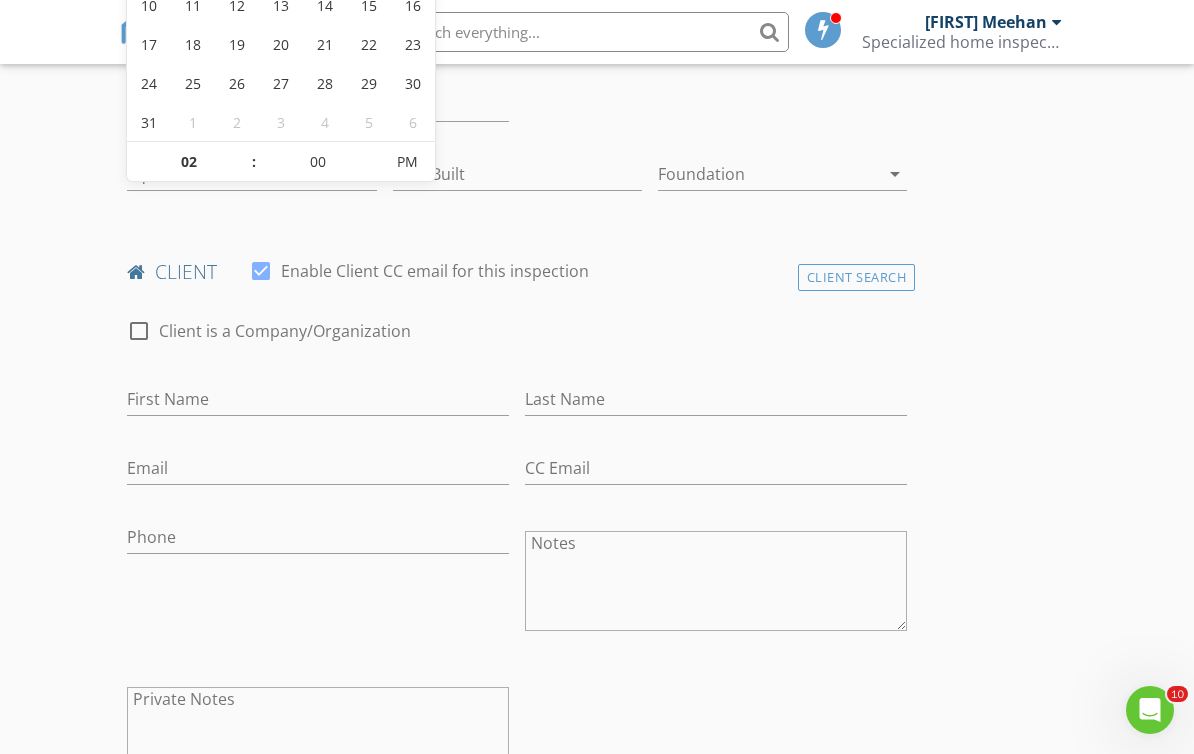 click at bounding box center (244, 152) 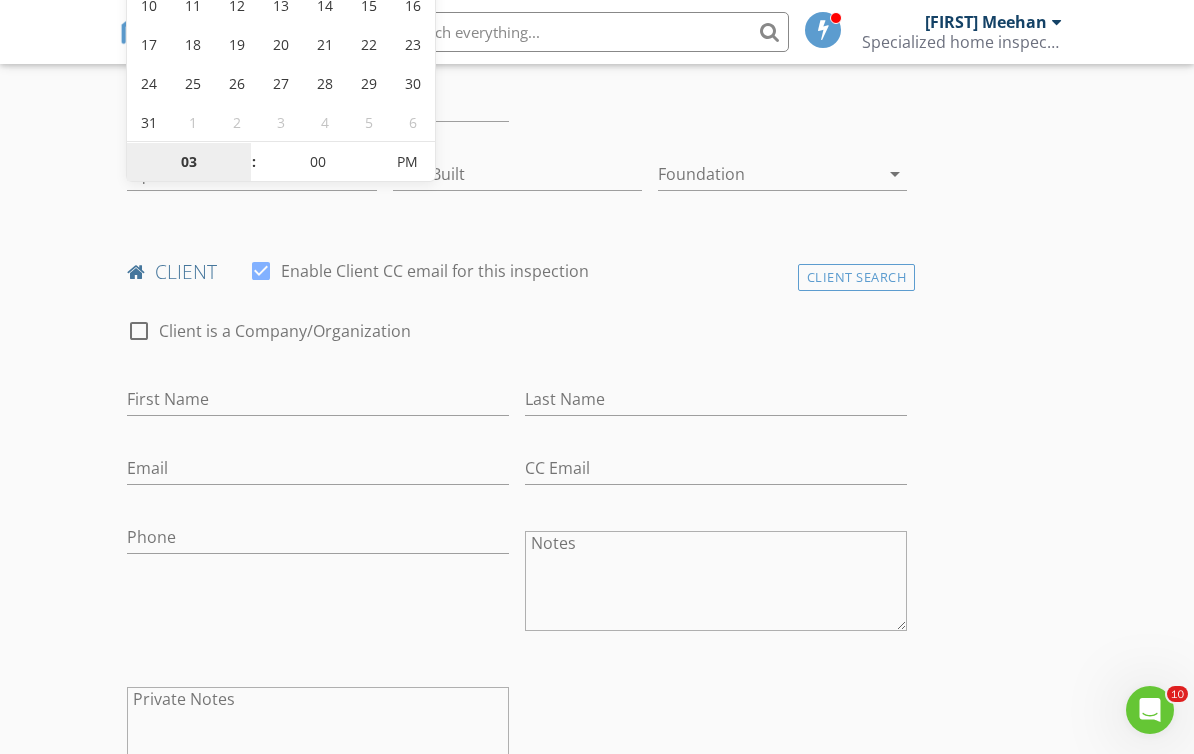 click on "03" at bounding box center (188, 163) 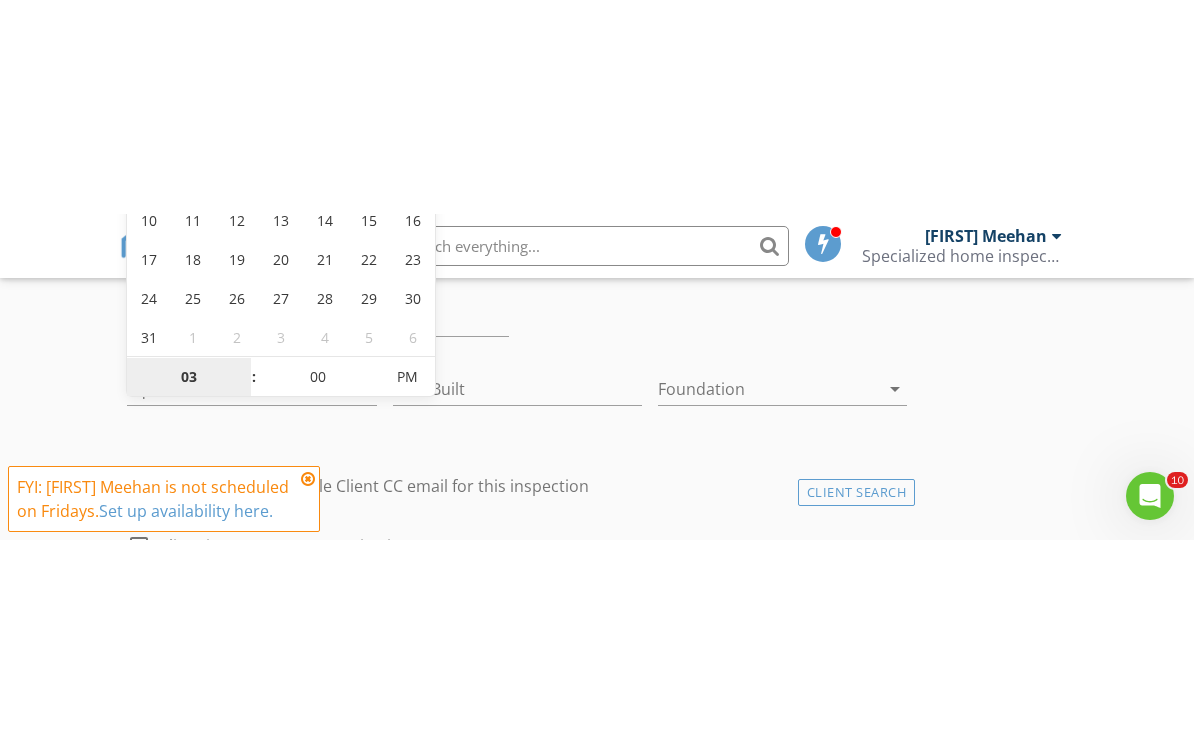 scroll, scrollTop: 652, scrollLeft: 0, axis: vertical 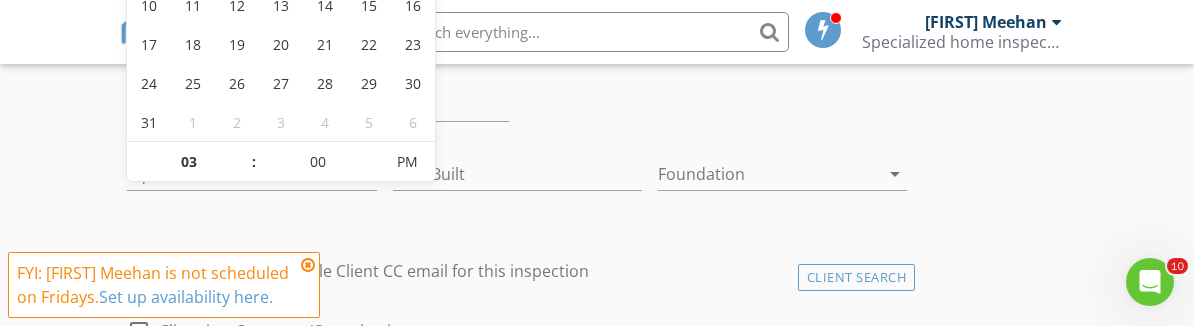 click at bounding box center [244, 152] 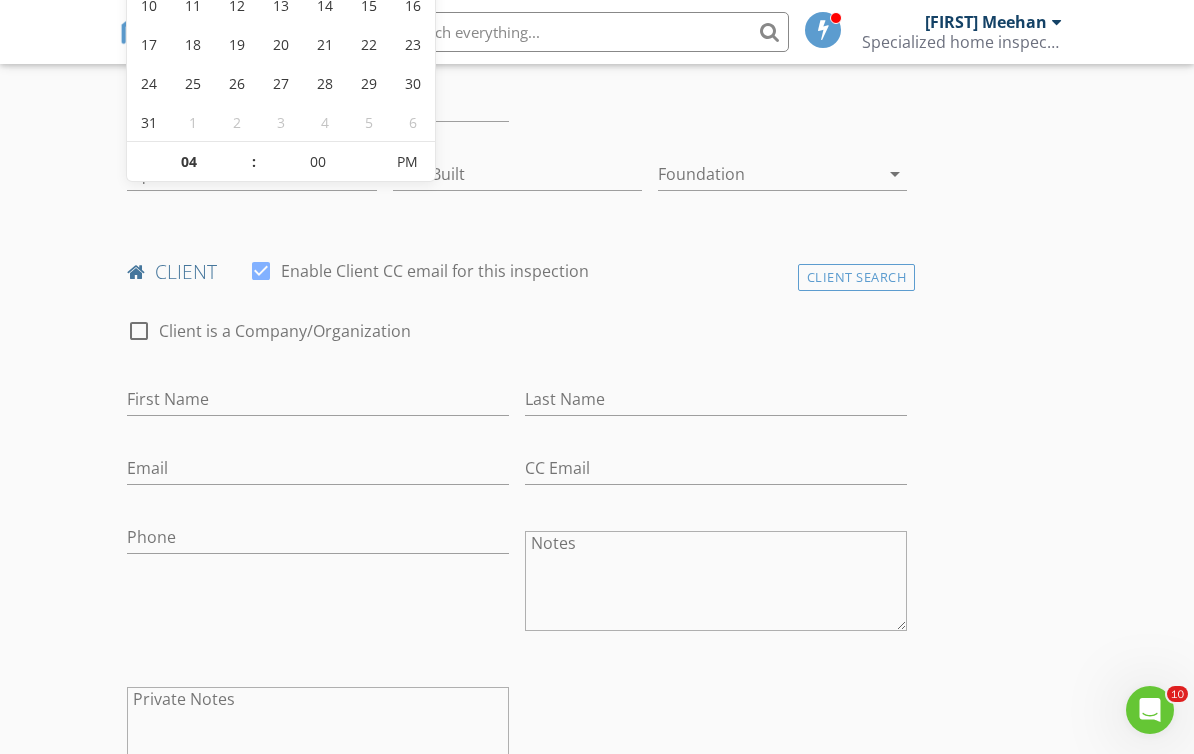 click at bounding box center [244, 152] 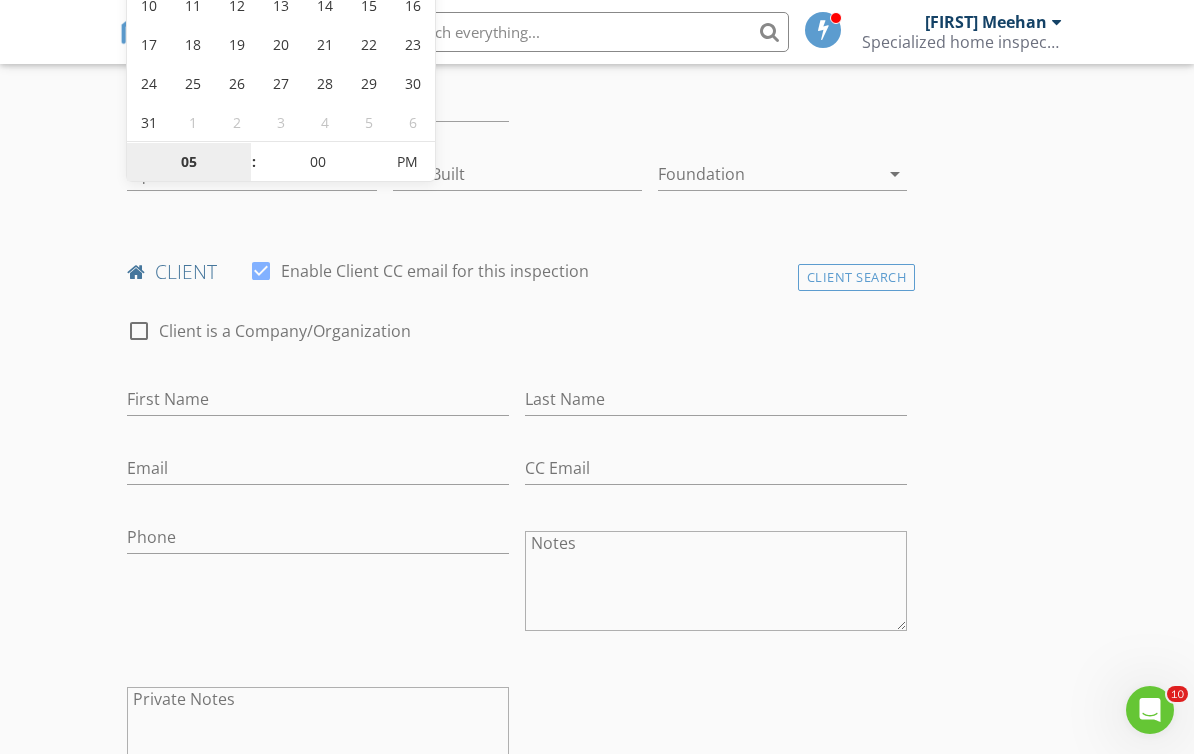 click on "05" at bounding box center [188, 163] 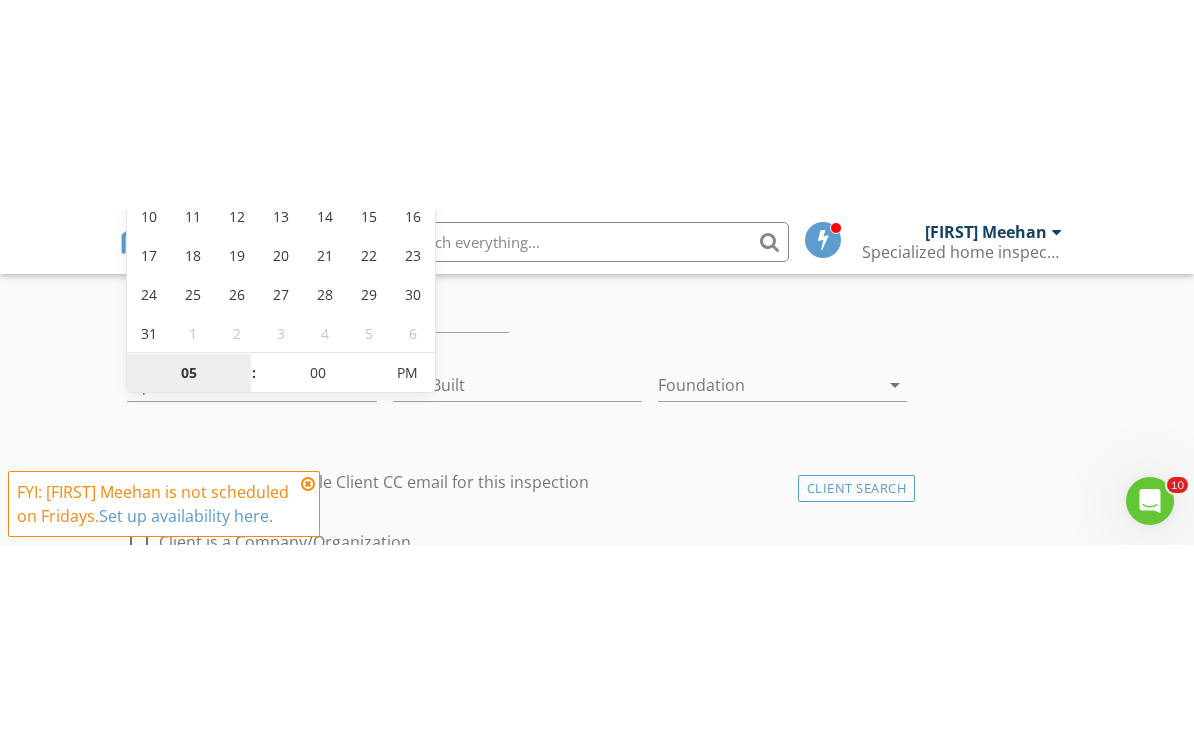 scroll, scrollTop: 652, scrollLeft: 0, axis: vertical 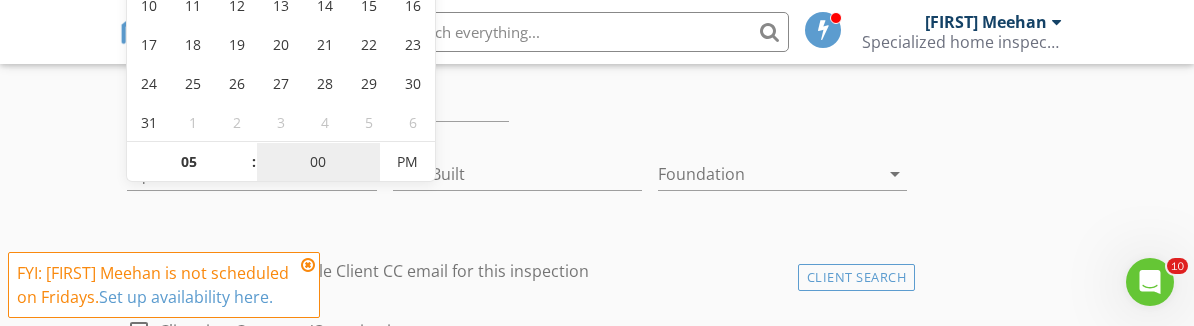 click on "00" at bounding box center [318, 163] 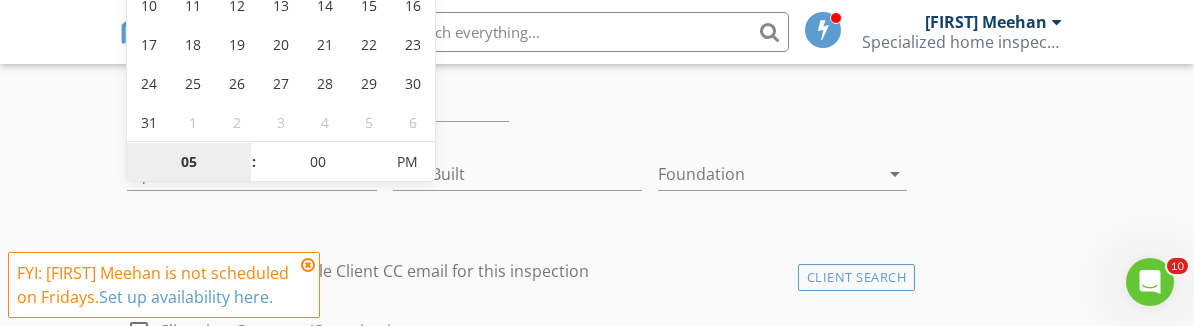 click on "05" at bounding box center (188, 163) 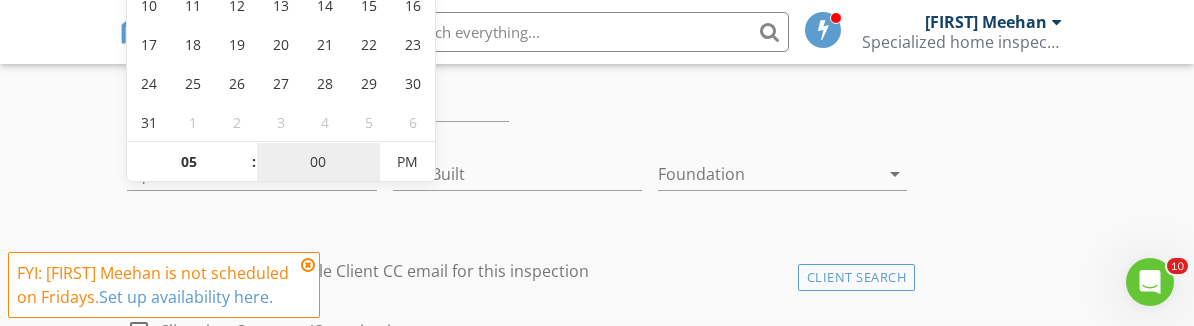 click on "00" at bounding box center [318, 163] 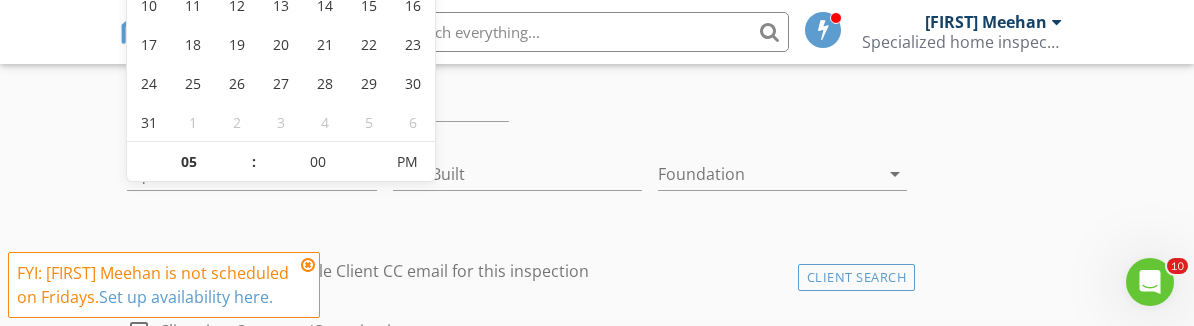 click on ":" at bounding box center [254, 162] 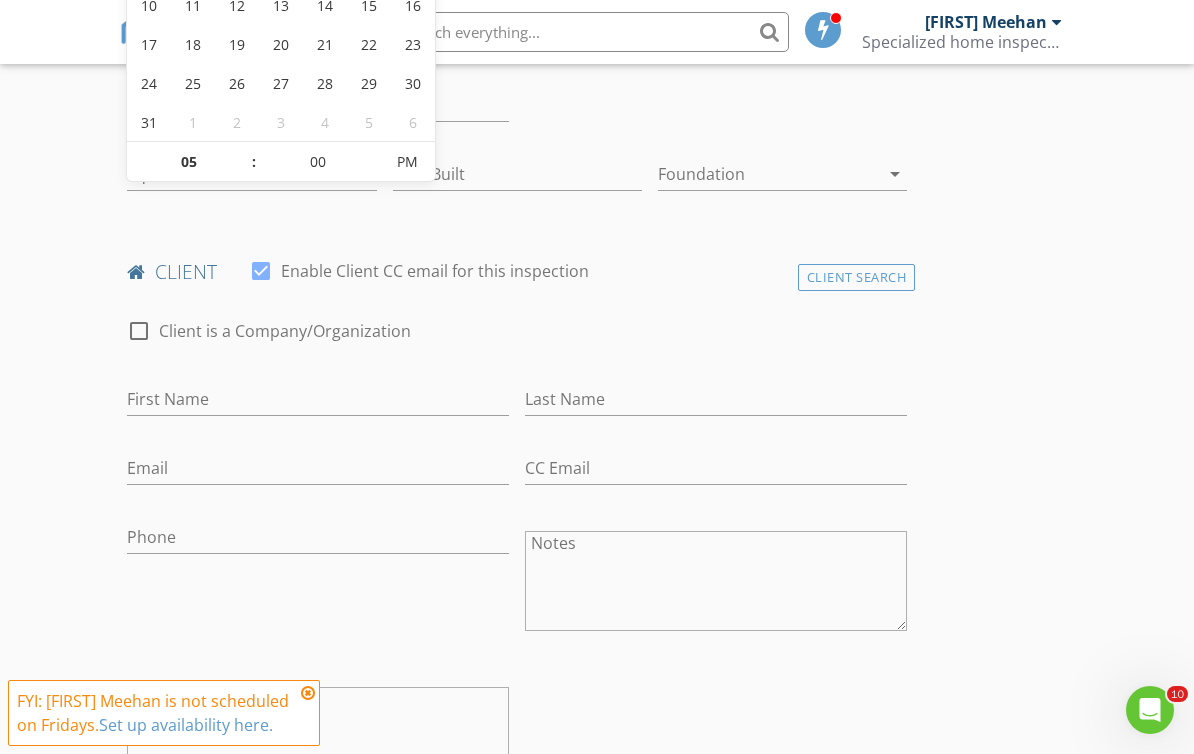 click on ":" at bounding box center [254, 162] 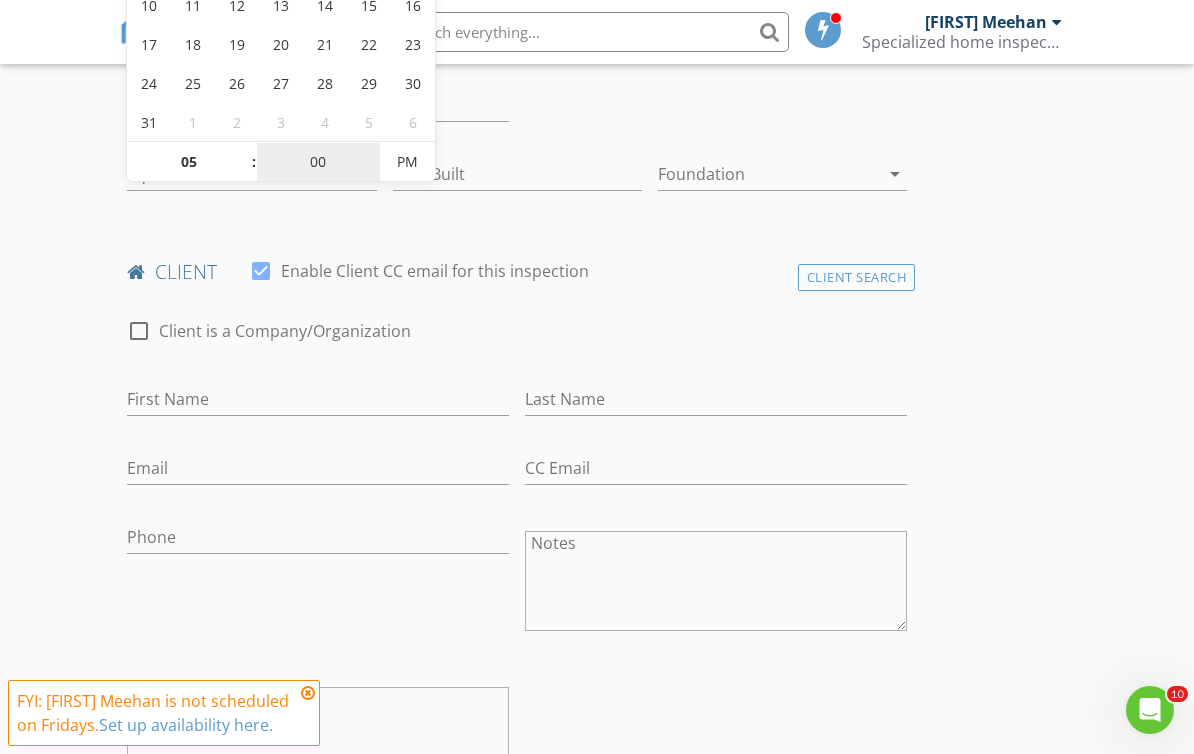 click on "00" at bounding box center [318, 163] 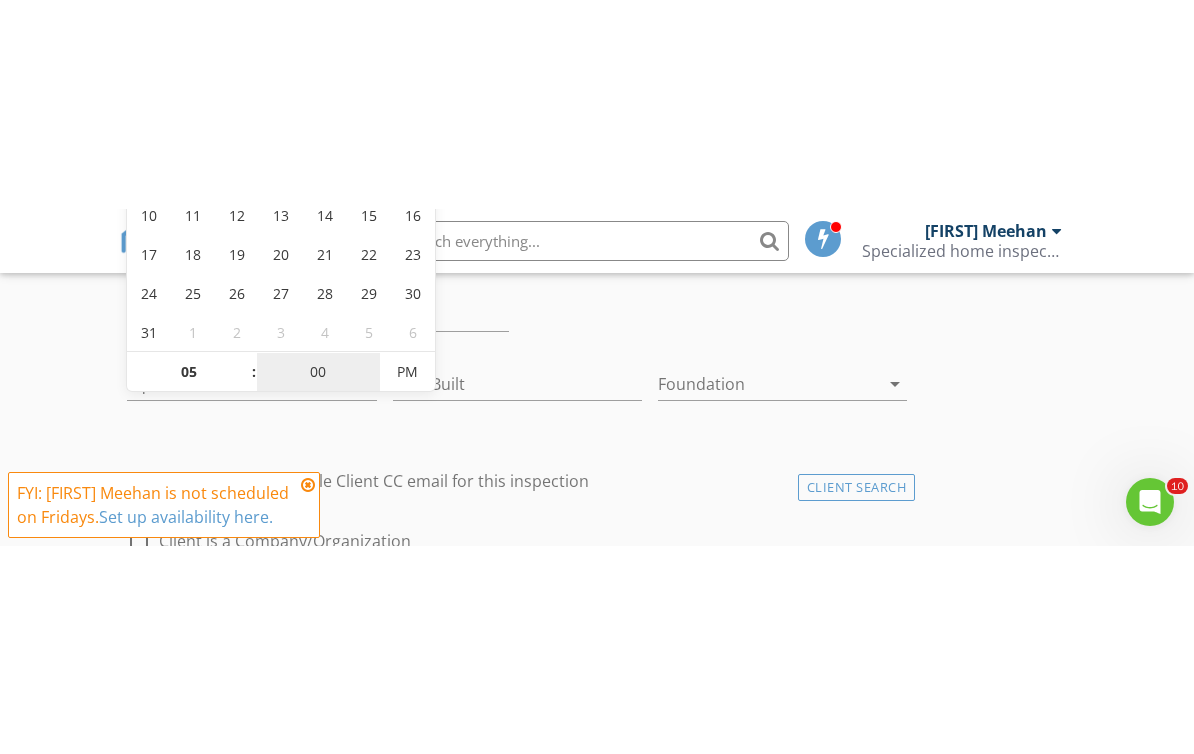 scroll, scrollTop: 652, scrollLeft: 0, axis: vertical 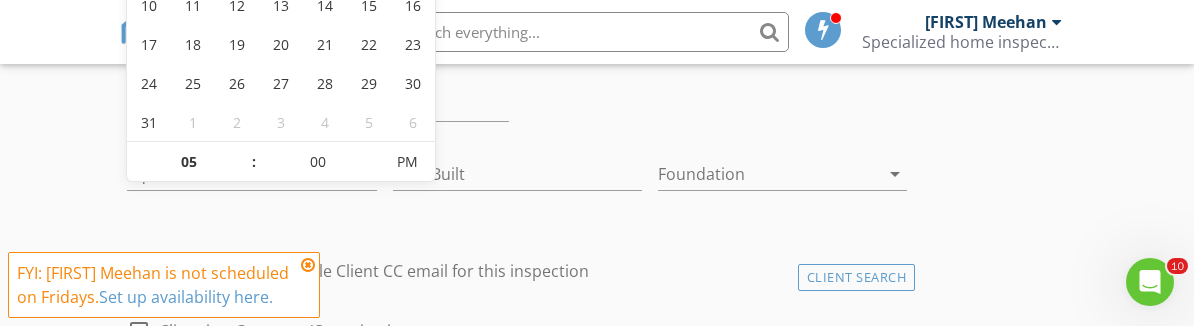 click at bounding box center (244, 152) 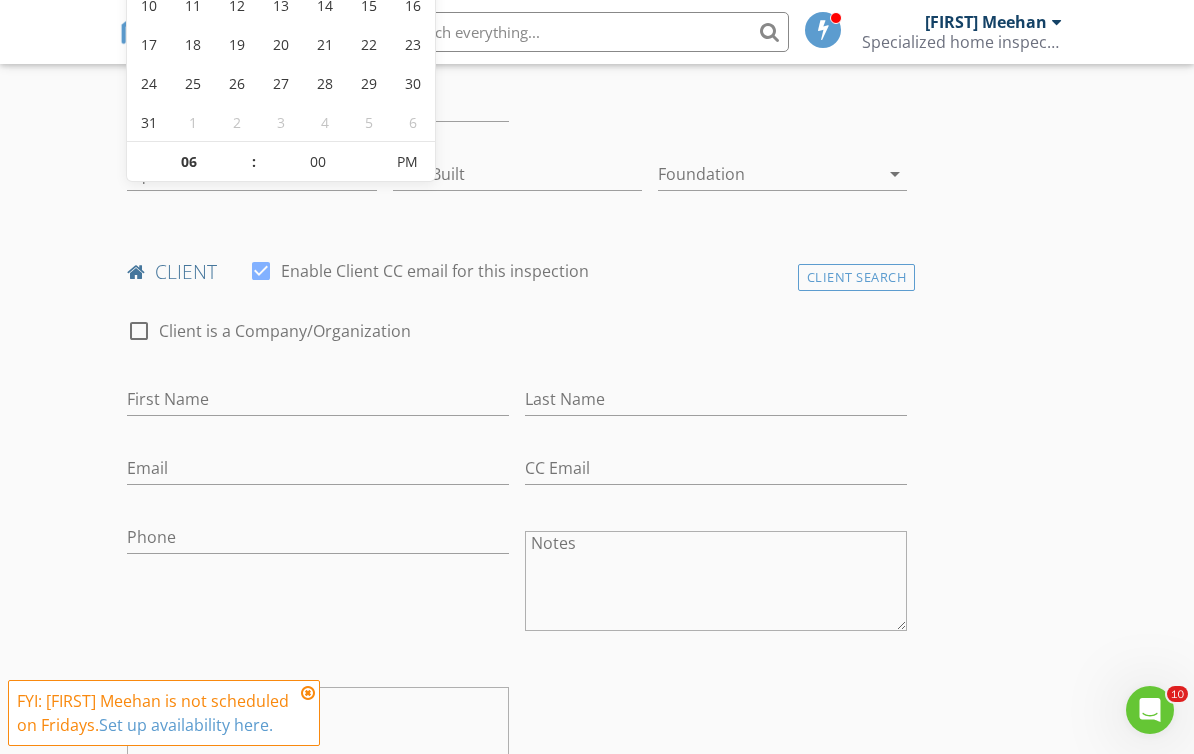 click at bounding box center (244, 152) 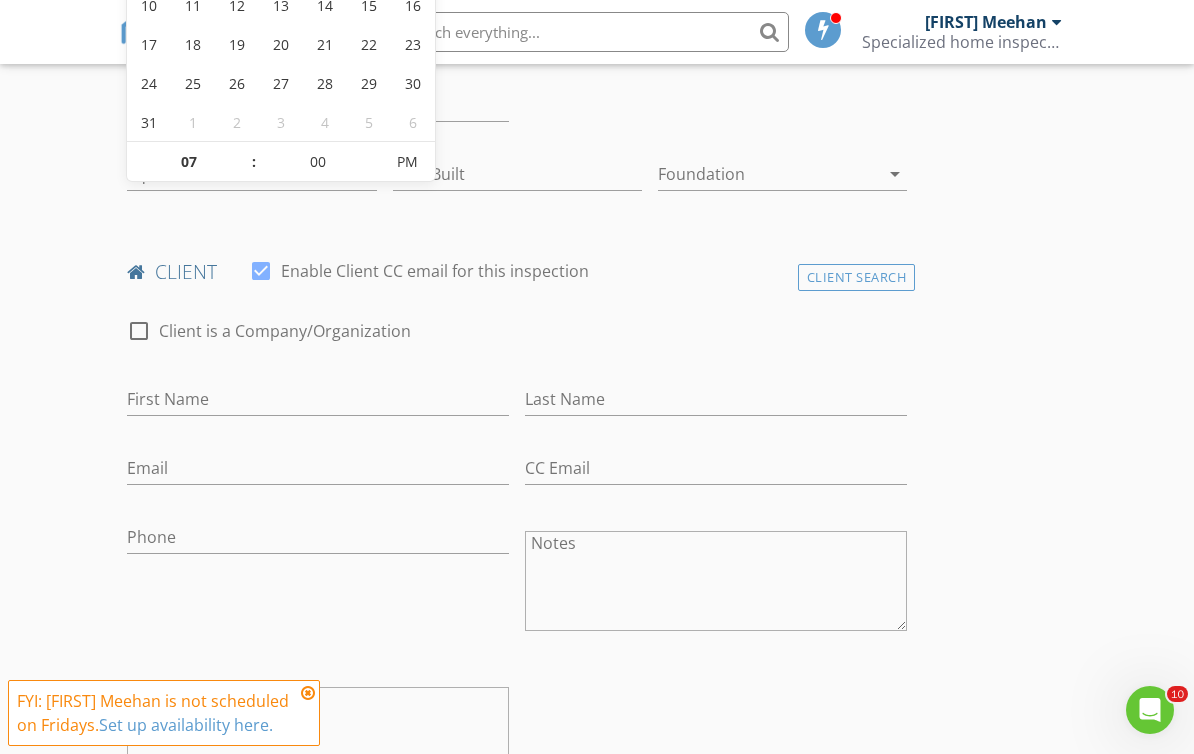 click at bounding box center [716, 107] 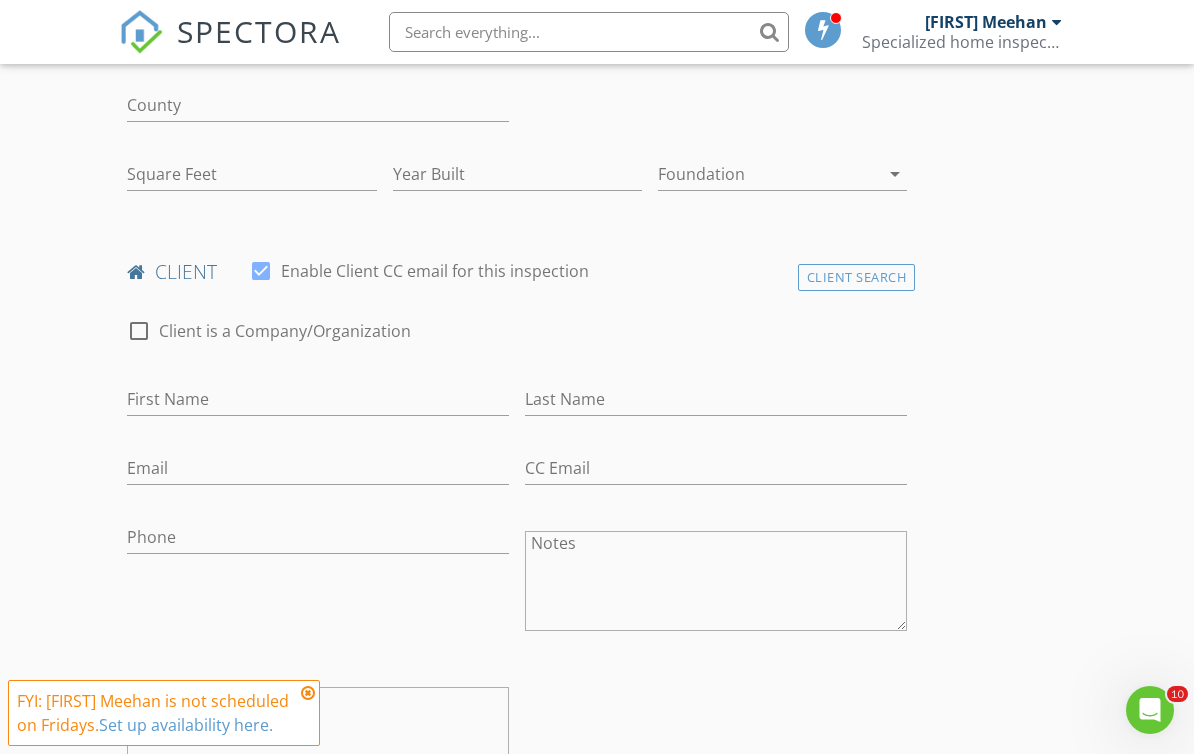 click at bounding box center [308, 693] 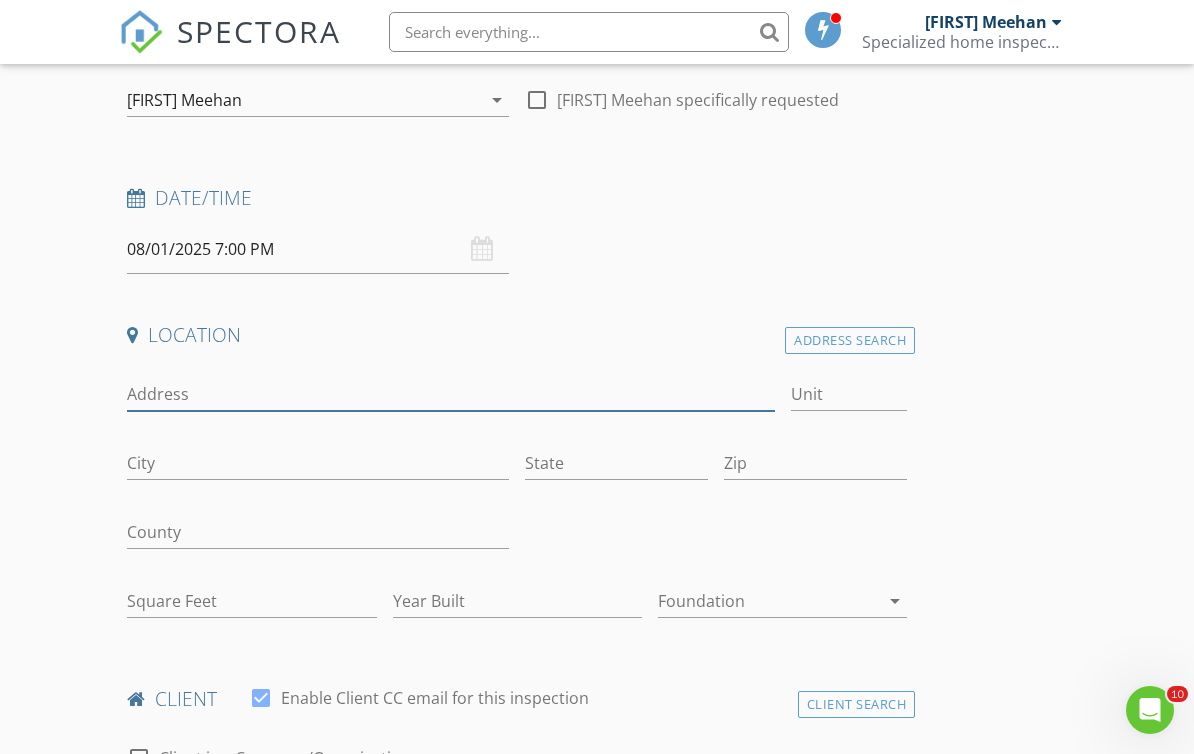 click on "Address" at bounding box center [450, 394] 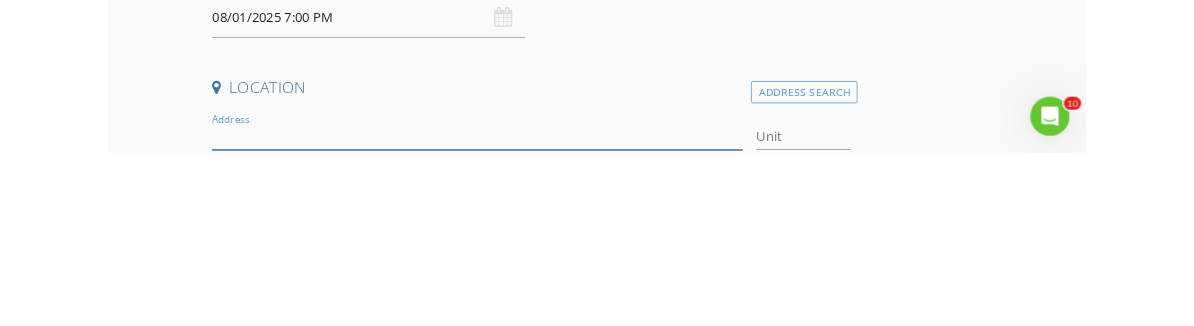 scroll, scrollTop: 454, scrollLeft: 0, axis: vertical 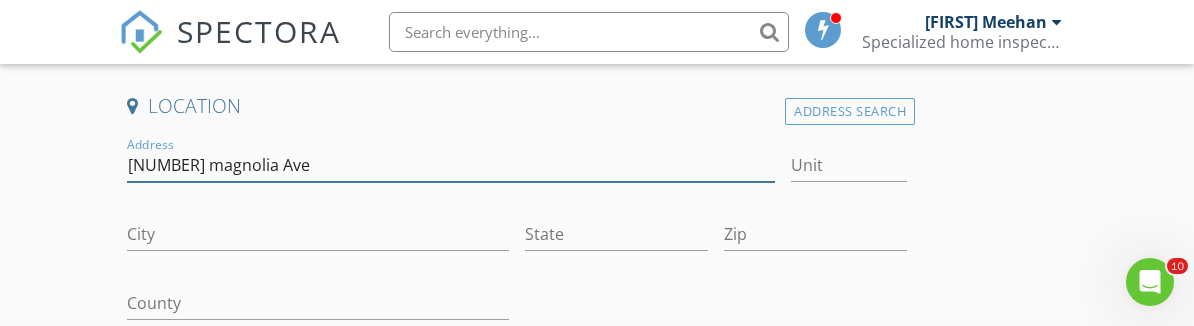 type on "13381 magnolia Ave" 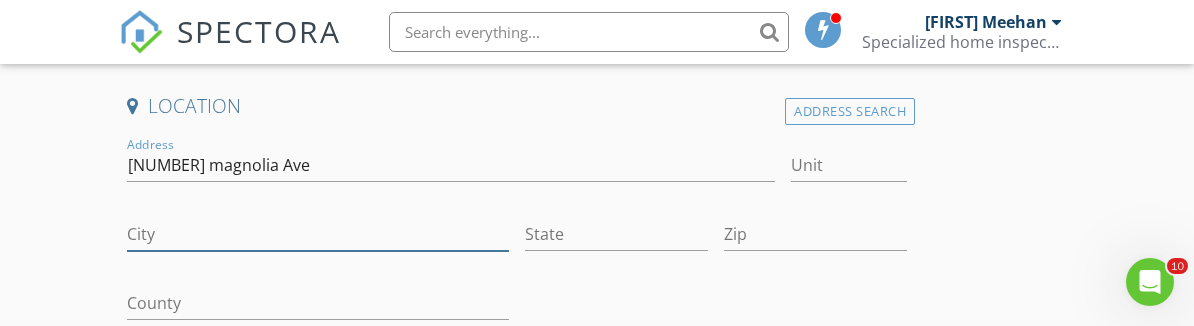 click on "City" at bounding box center (318, 234) 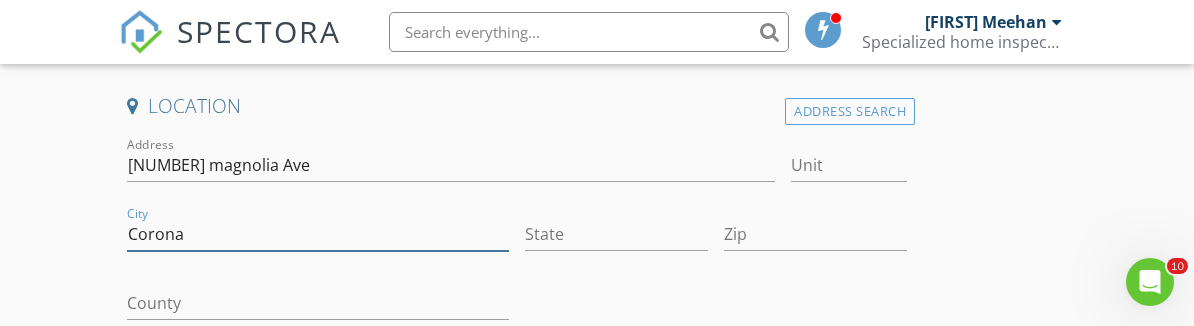 type on "[CITY]" 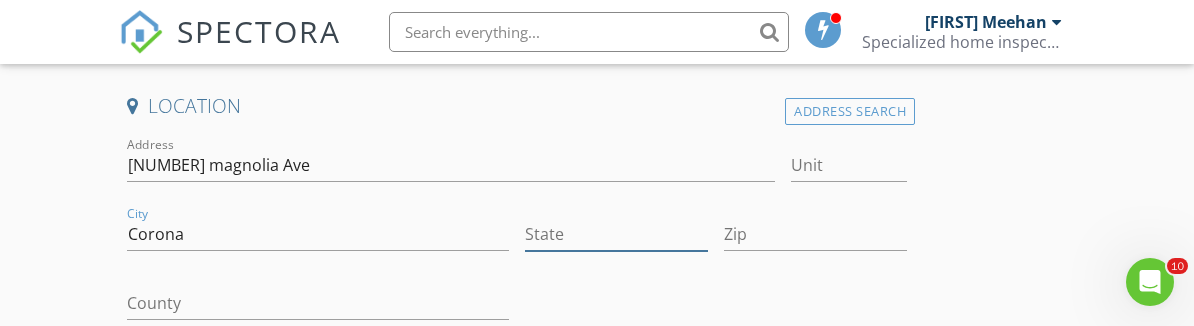 click on "State" at bounding box center (616, 234) 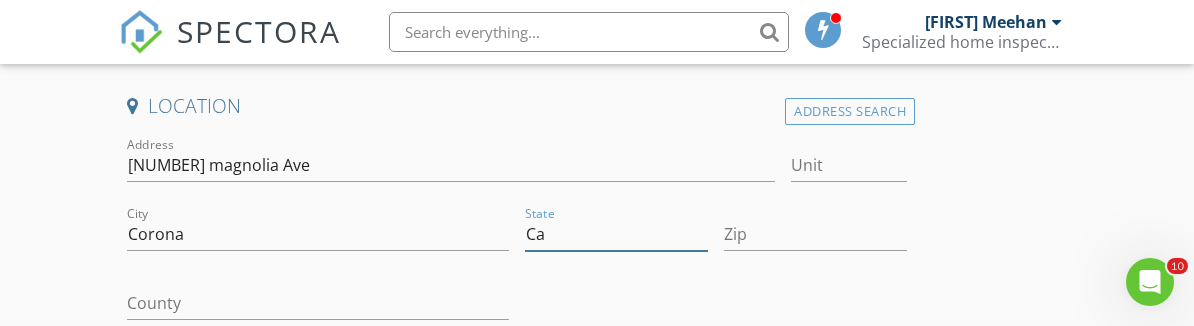 type on "Ca" 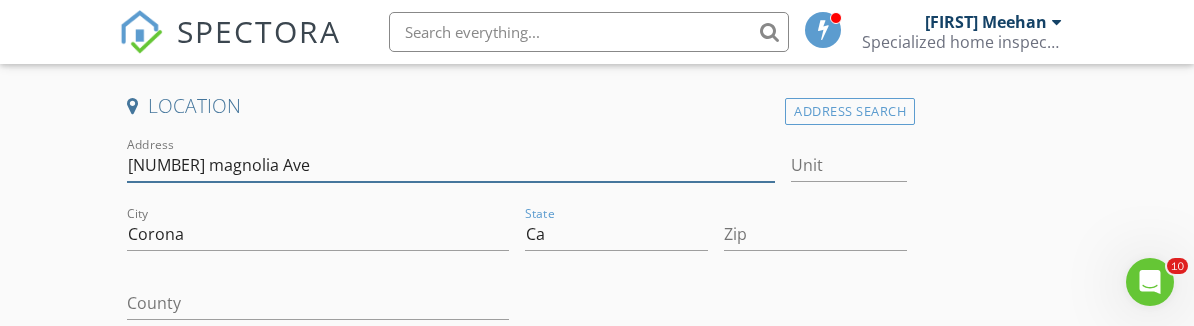 click on "13381 magnolia Ave" at bounding box center (450, 165) 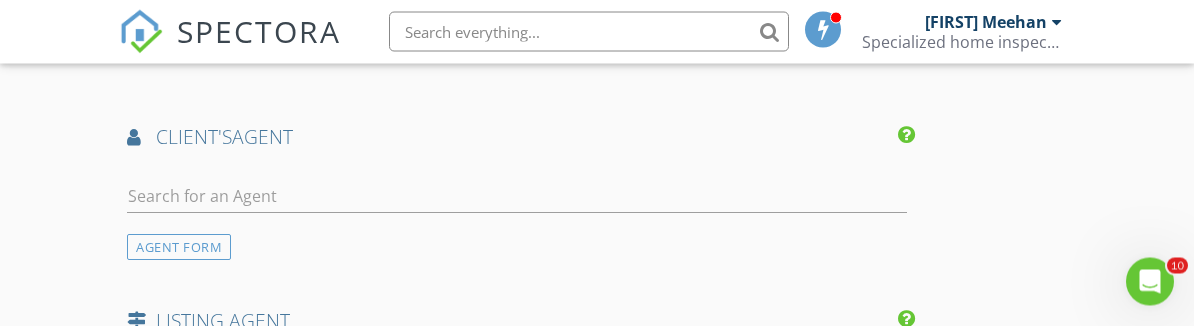 scroll, scrollTop: 2210, scrollLeft: 0, axis: vertical 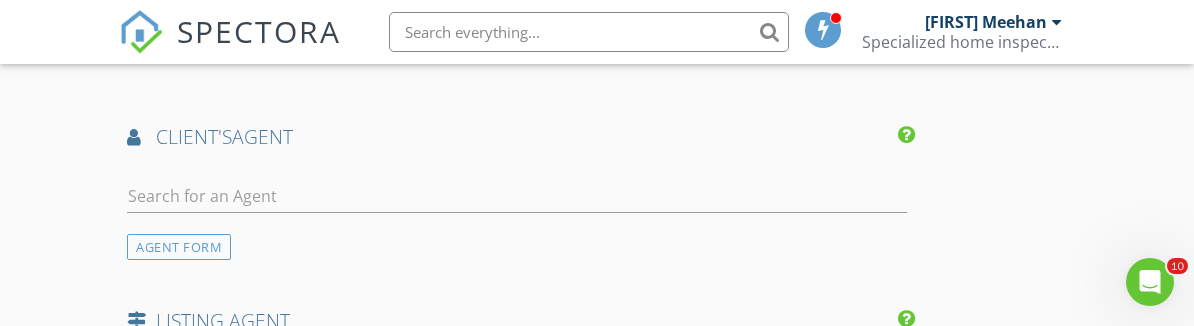 type on "[NUMBER] [STREET] [UNIT]" 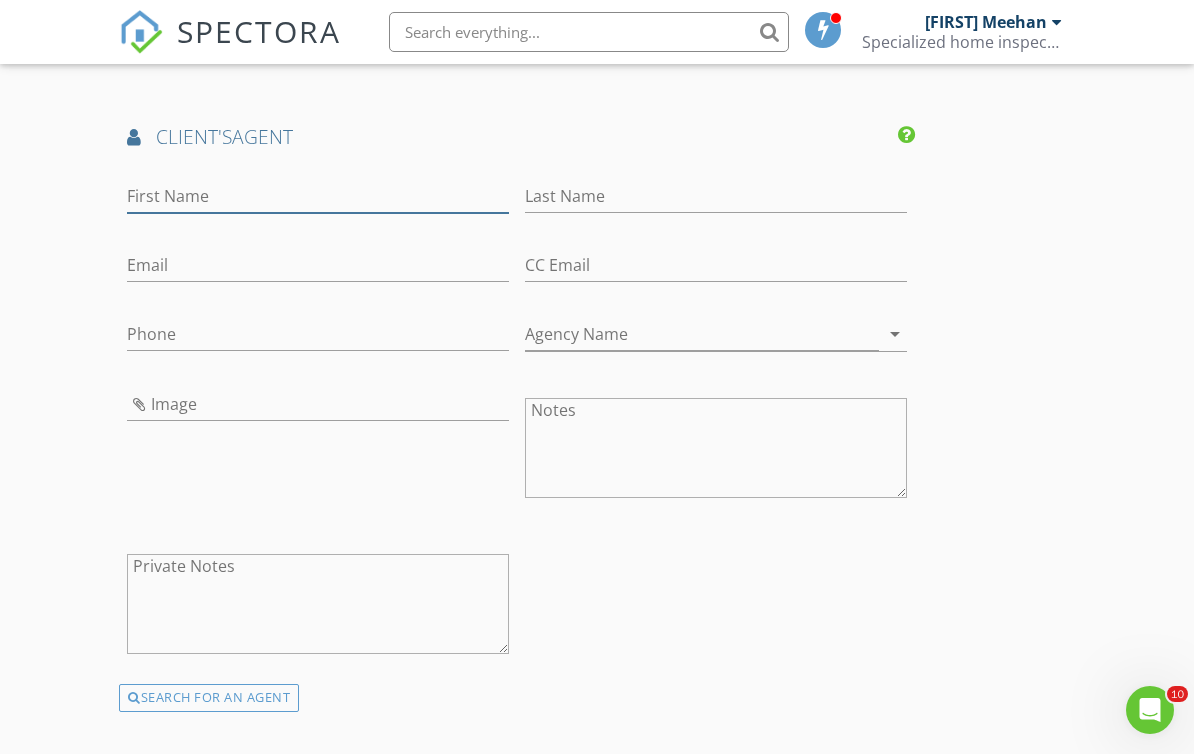 click on "First Name" at bounding box center [318, 196] 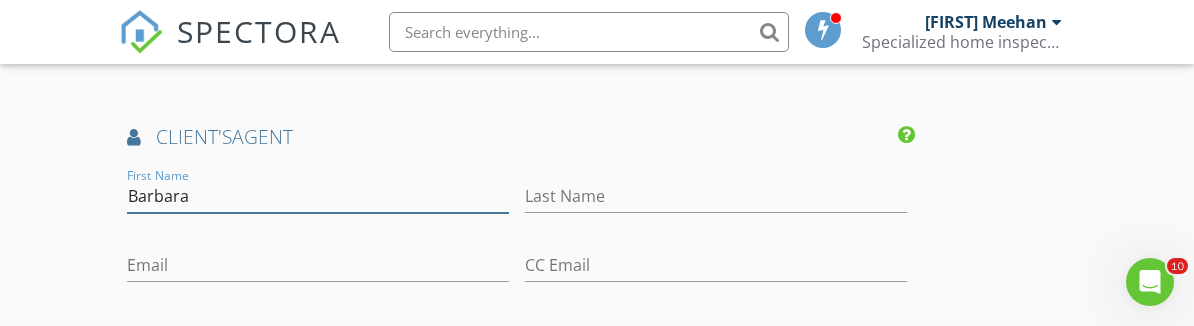 type on "Barbara" 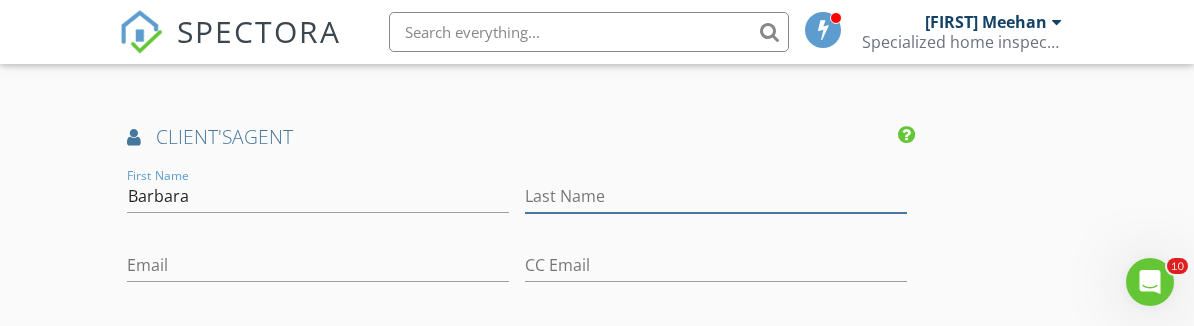 click on "Last Name" at bounding box center (716, 196) 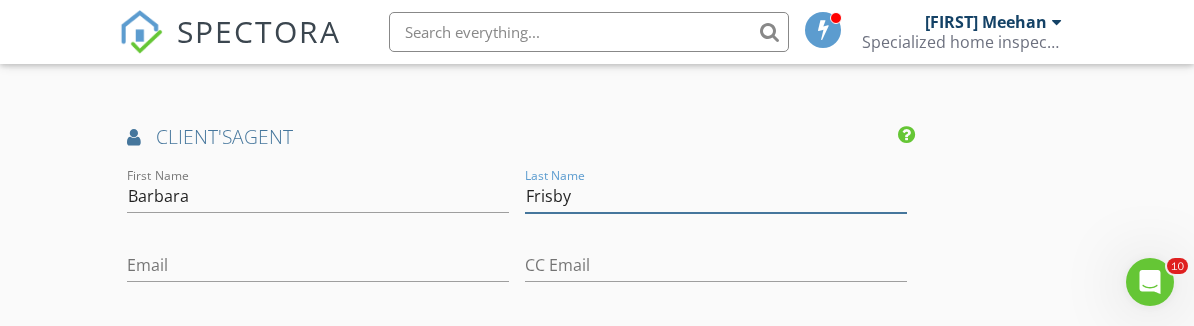 type on "[LAST]" 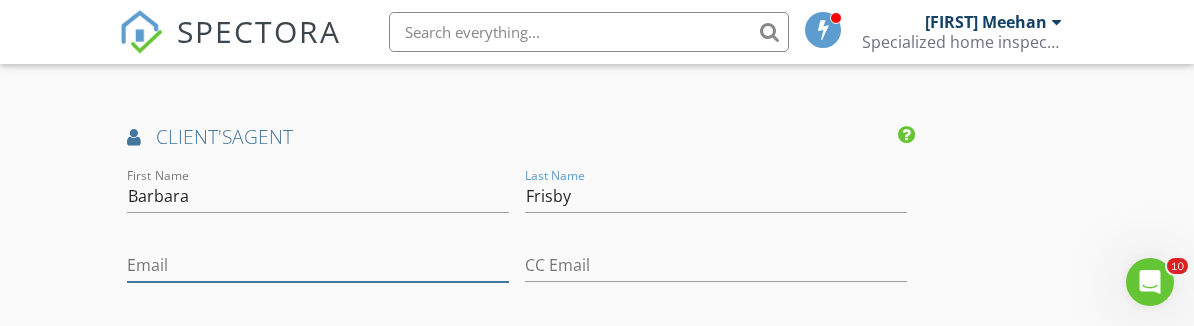 click on "Email" at bounding box center [318, 265] 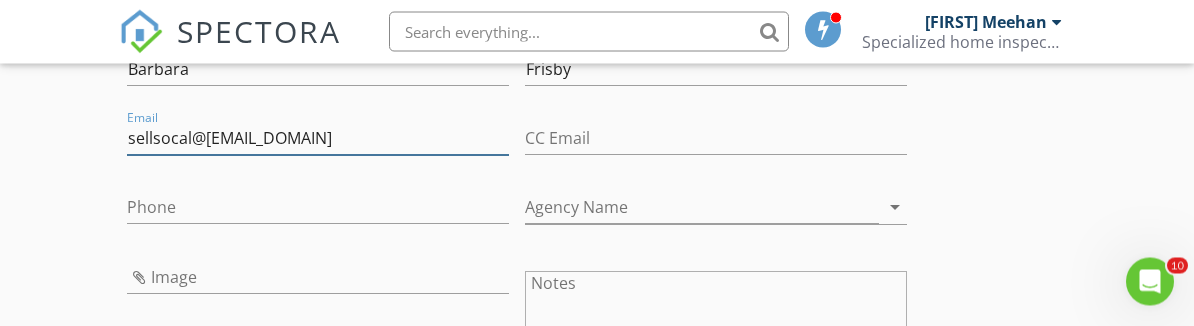 scroll, scrollTop: 2337, scrollLeft: 0, axis: vertical 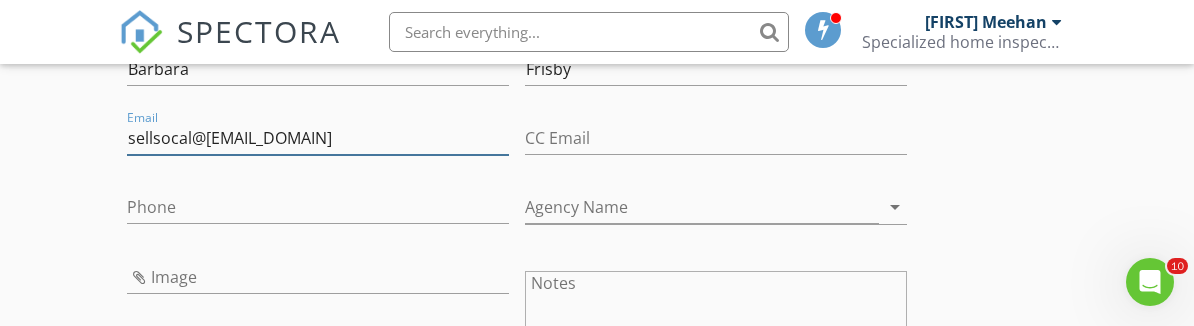type on "Barbarasellssocal@gmail.com" 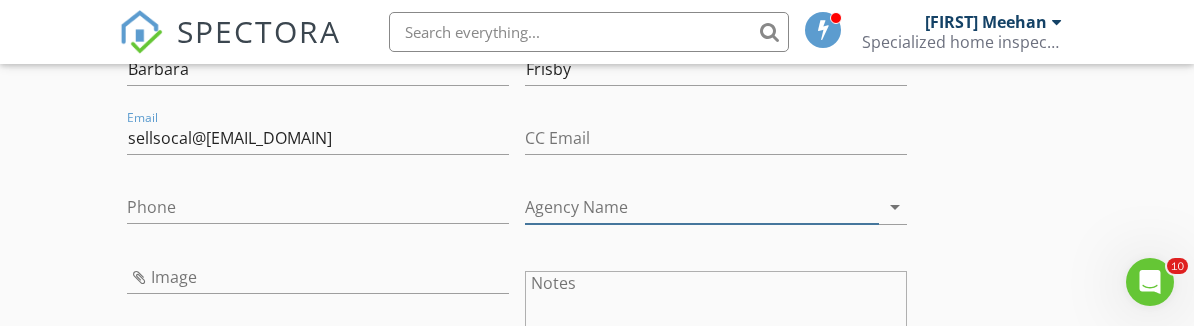 click on "Agency Name" at bounding box center [702, 207] 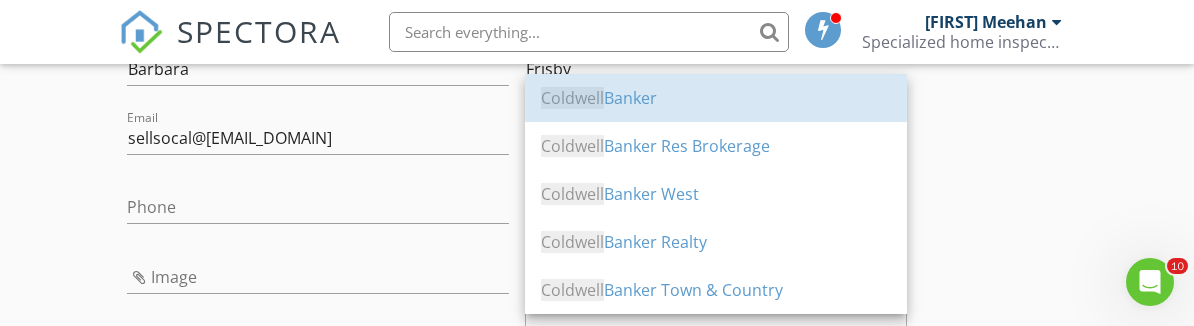 click on "Coldwell  Banker" at bounding box center (716, 98) 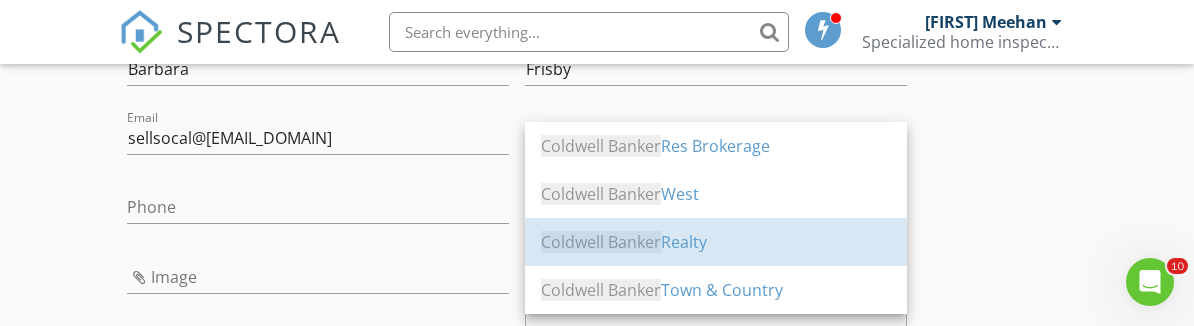 click on "Coldwell Banker" at bounding box center [601, 242] 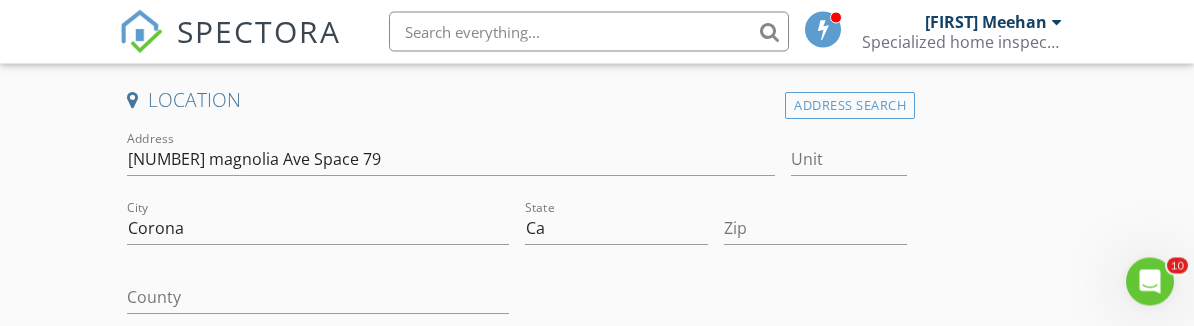 scroll, scrollTop: 471, scrollLeft: 0, axis: vertical 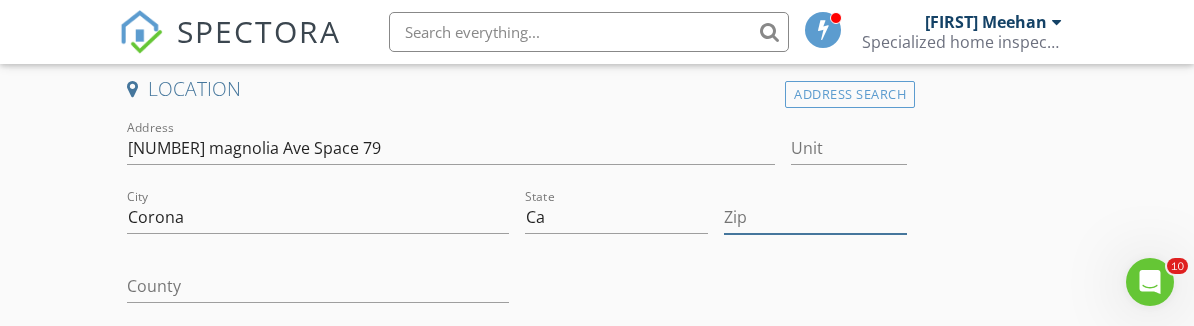 click on "Zip" at bounding box center (815, 217) 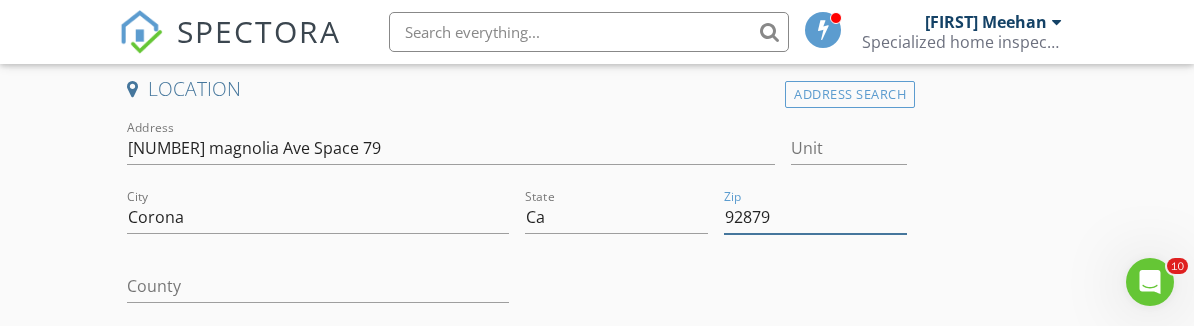 type on "[ZIP]" 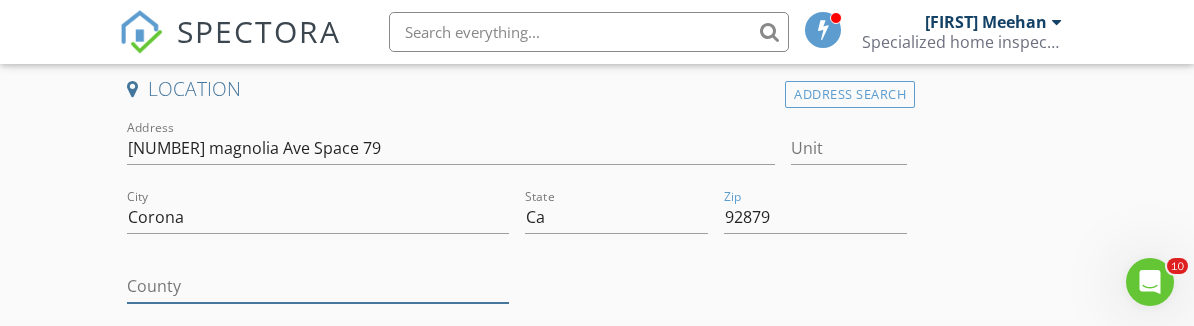 click on "County" at bounding box center [318, 286] 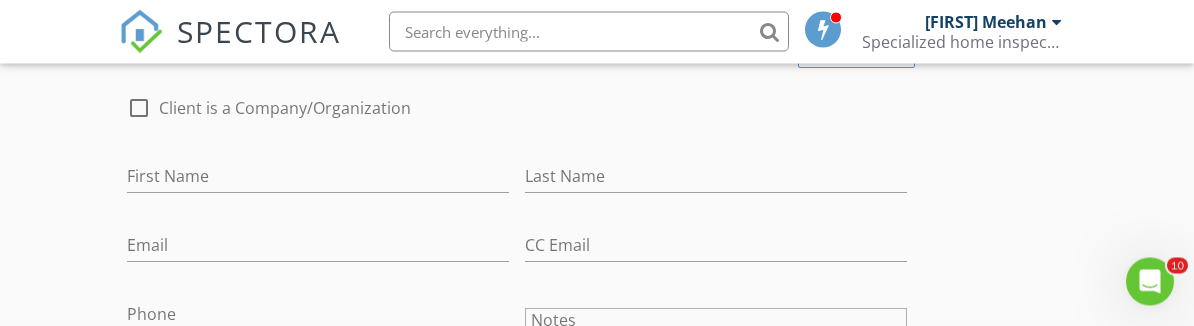 scroll, scrollTop: 1057, scrollLeft: 0, axis: vertical 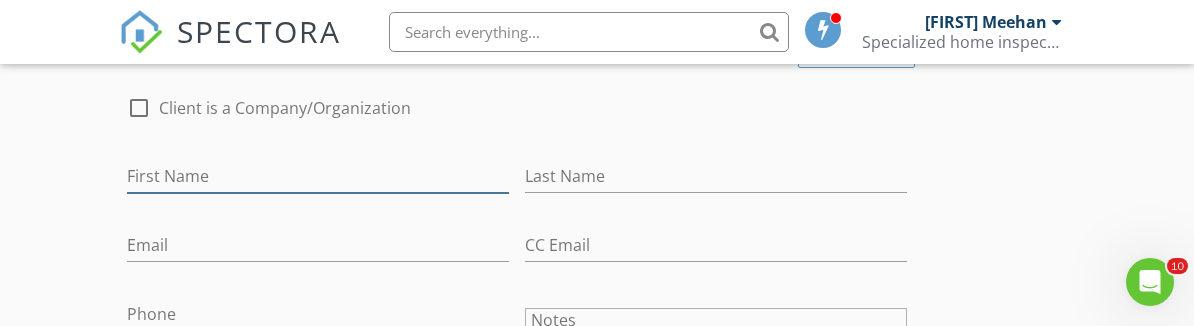 click on "First Name" at bounding box center [318, 176] 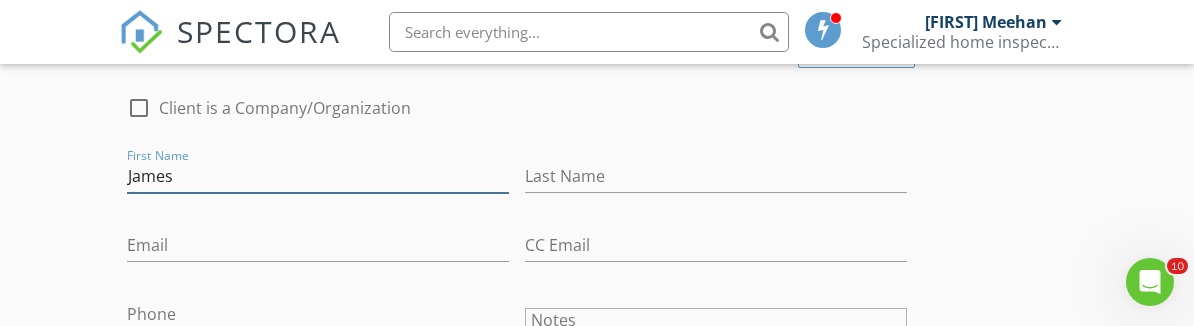 type on "James" 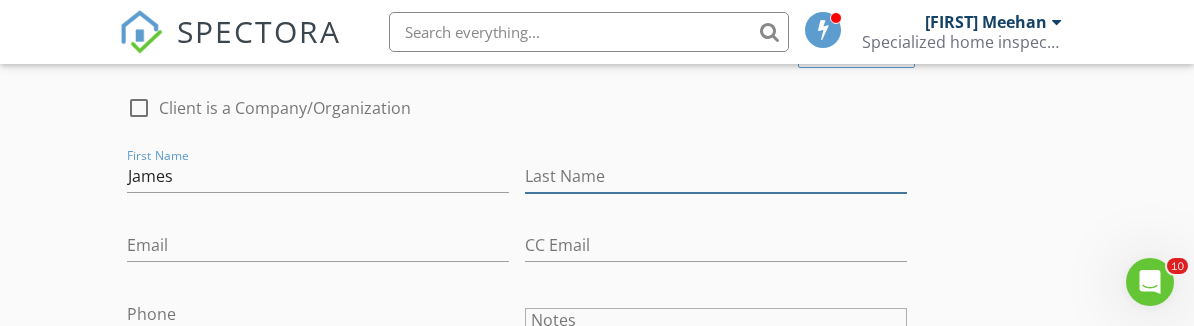 click on "Last Name" at bounding box center (716, 176) 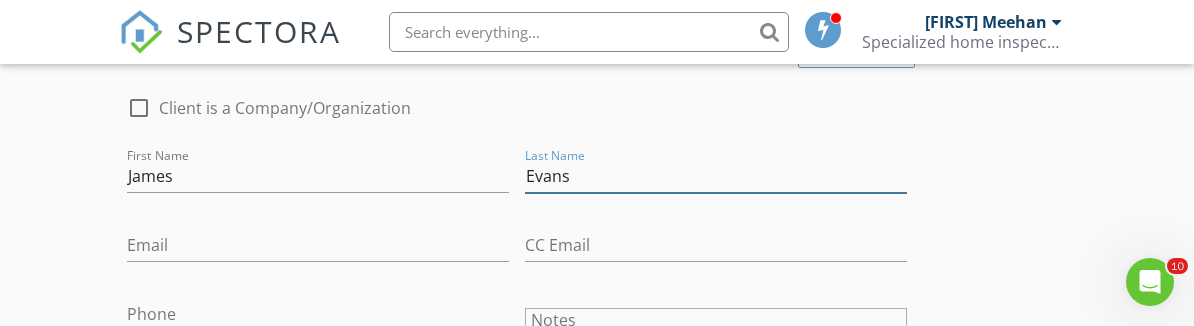 type on "Evans" 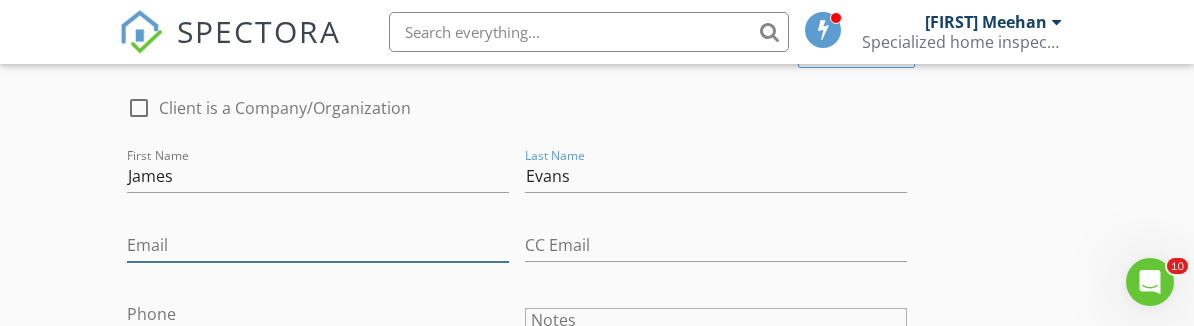click on "Email" at bounding box center (318, 245) 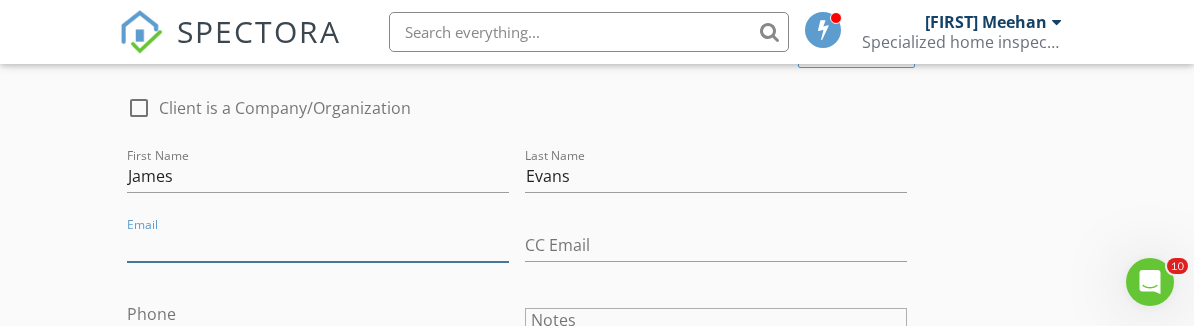 type on "I" 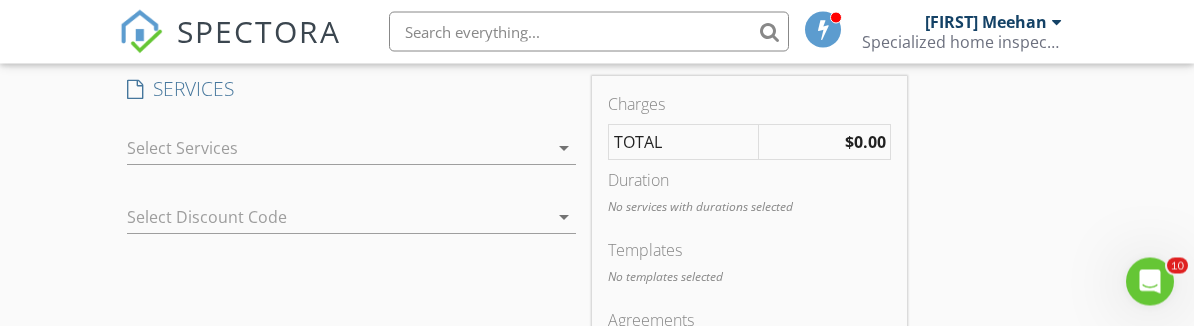 scroll, scrollTop: 1655, scrollLeft: 0, axis: vertical 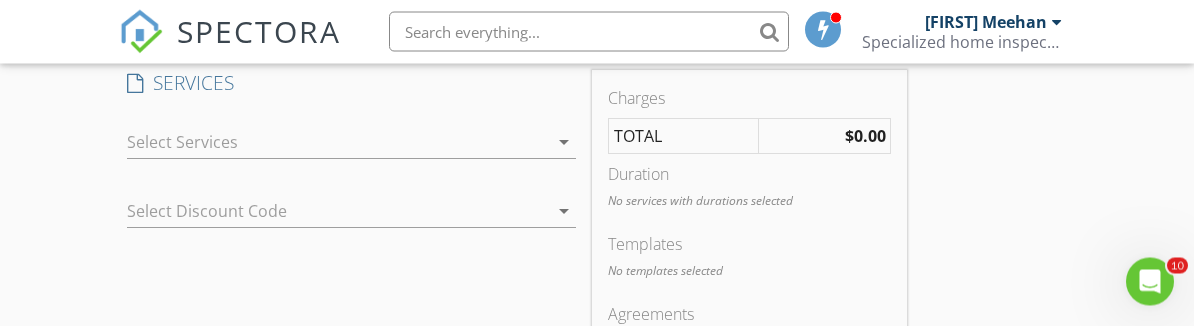 type on "Jimevans54@hotmail.com" 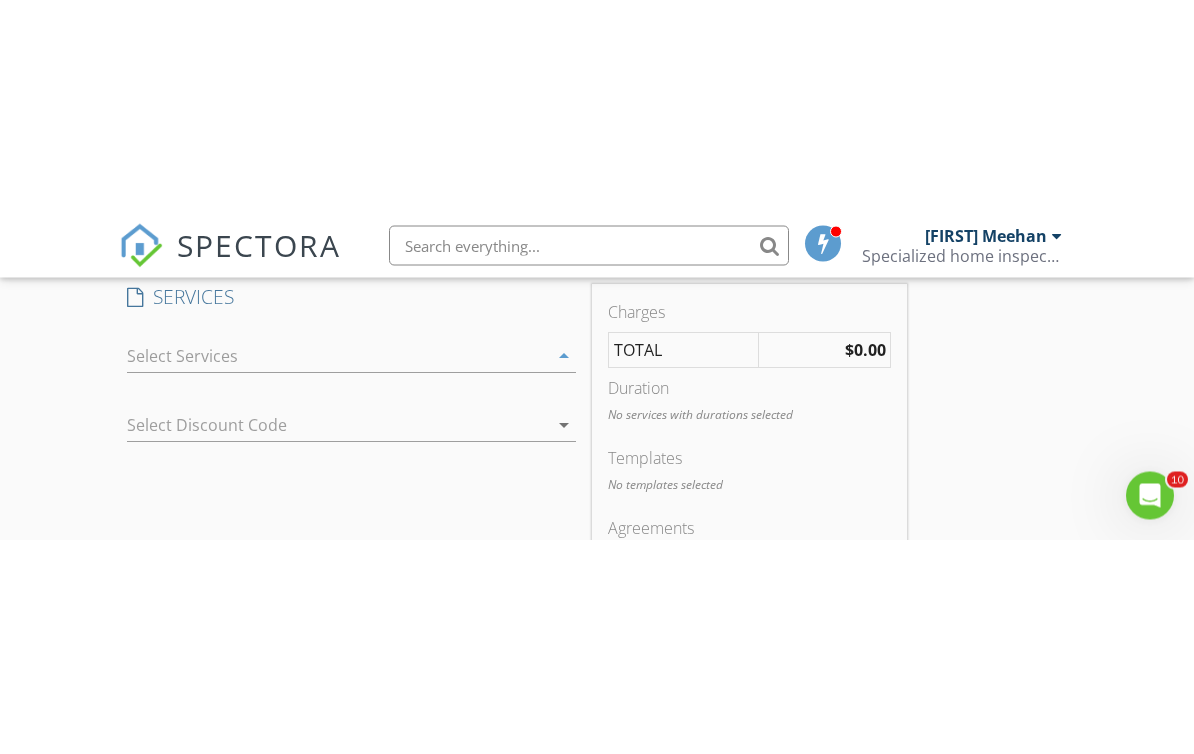 scroll, scrollTop: 1656, scrollLeft: 0, axis: vertical 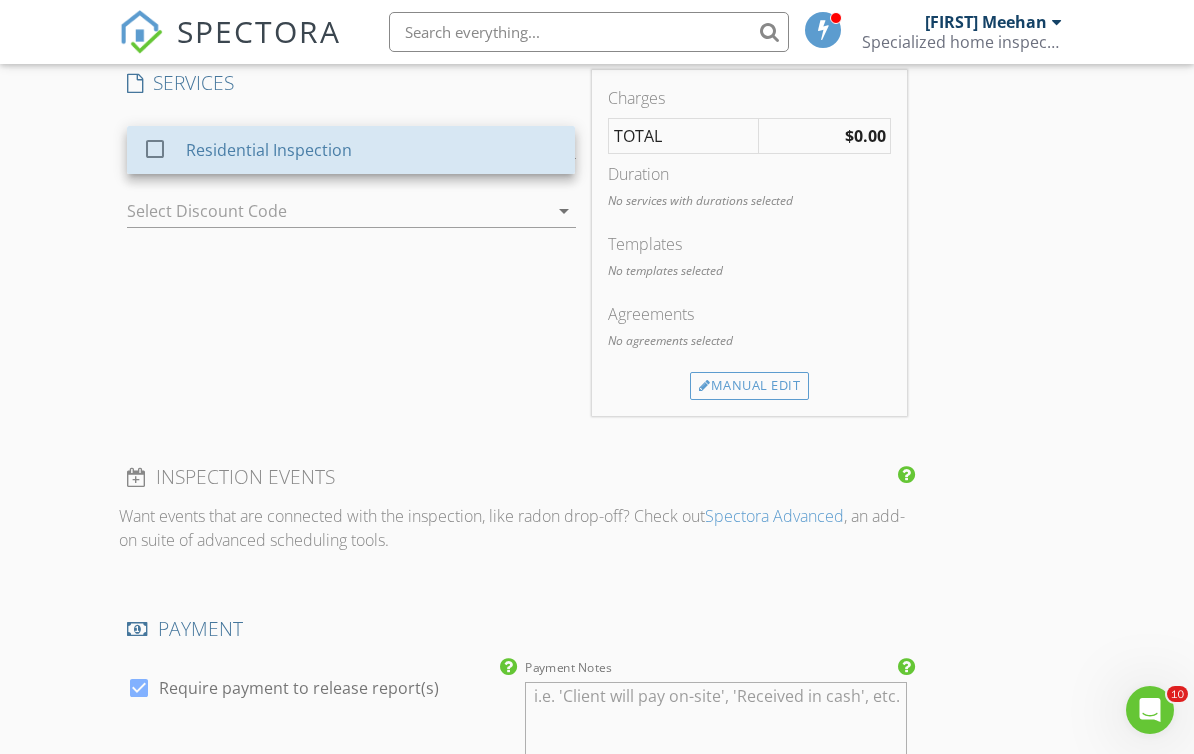 click at bounding box center (159, 167) 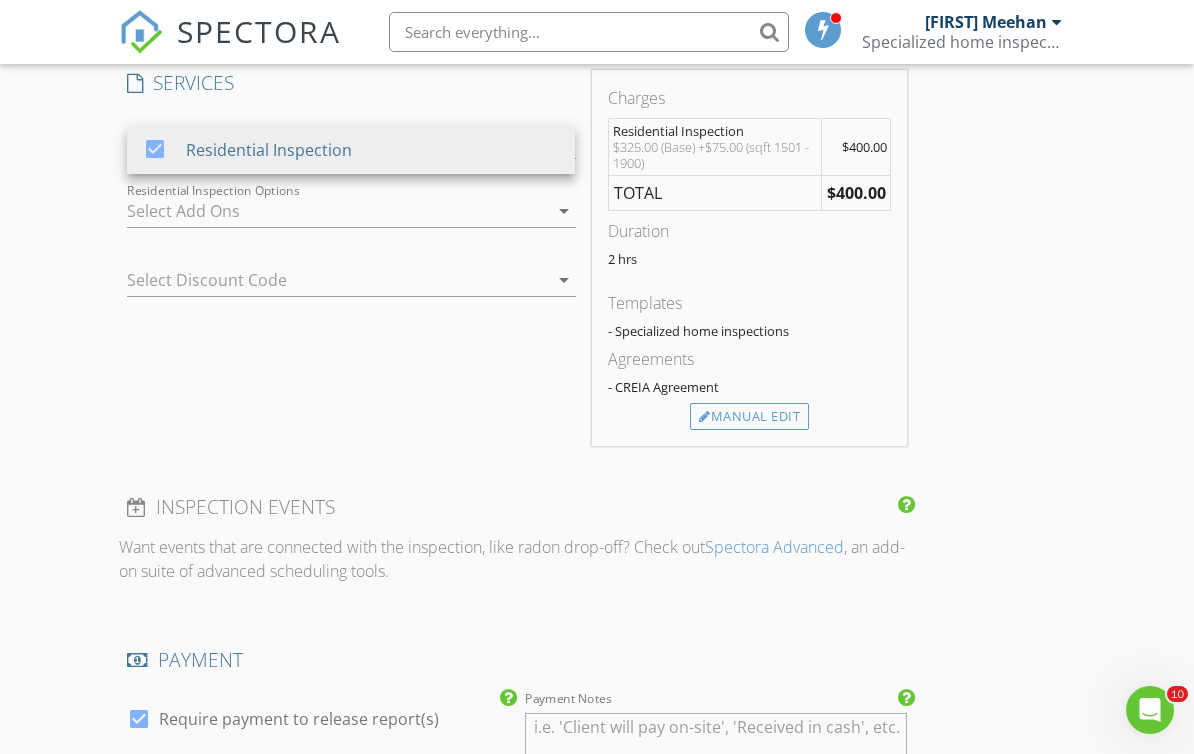 click on "Manual Edit" at bounding box center (749, 417) 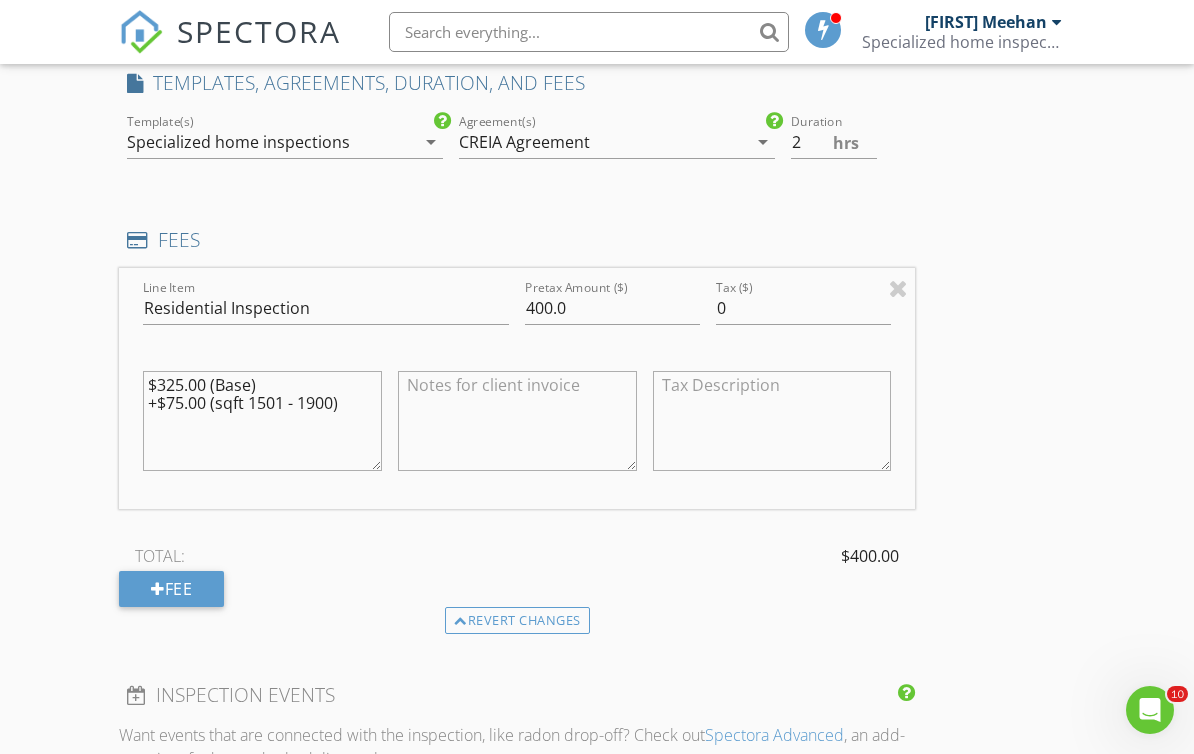 click on "arrow_drop_down" at bounding box center [431, 142] 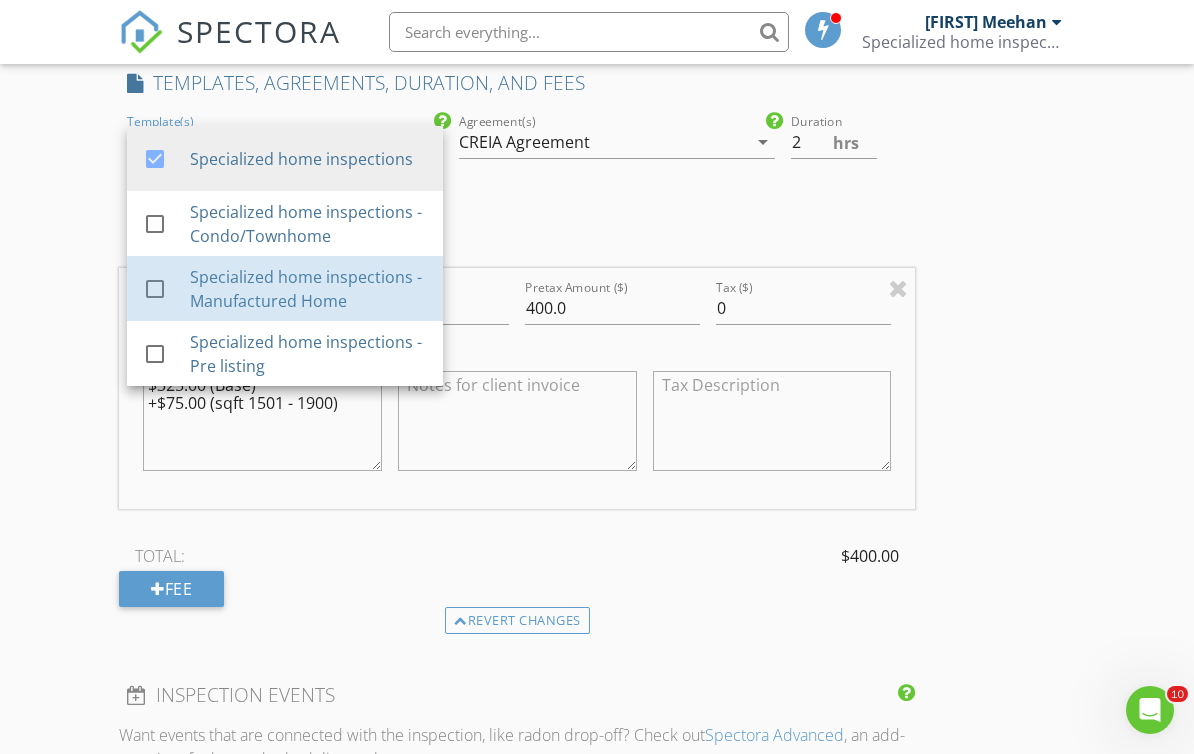 click on "check_box_outline_blank" at bounding box center [166, 289] 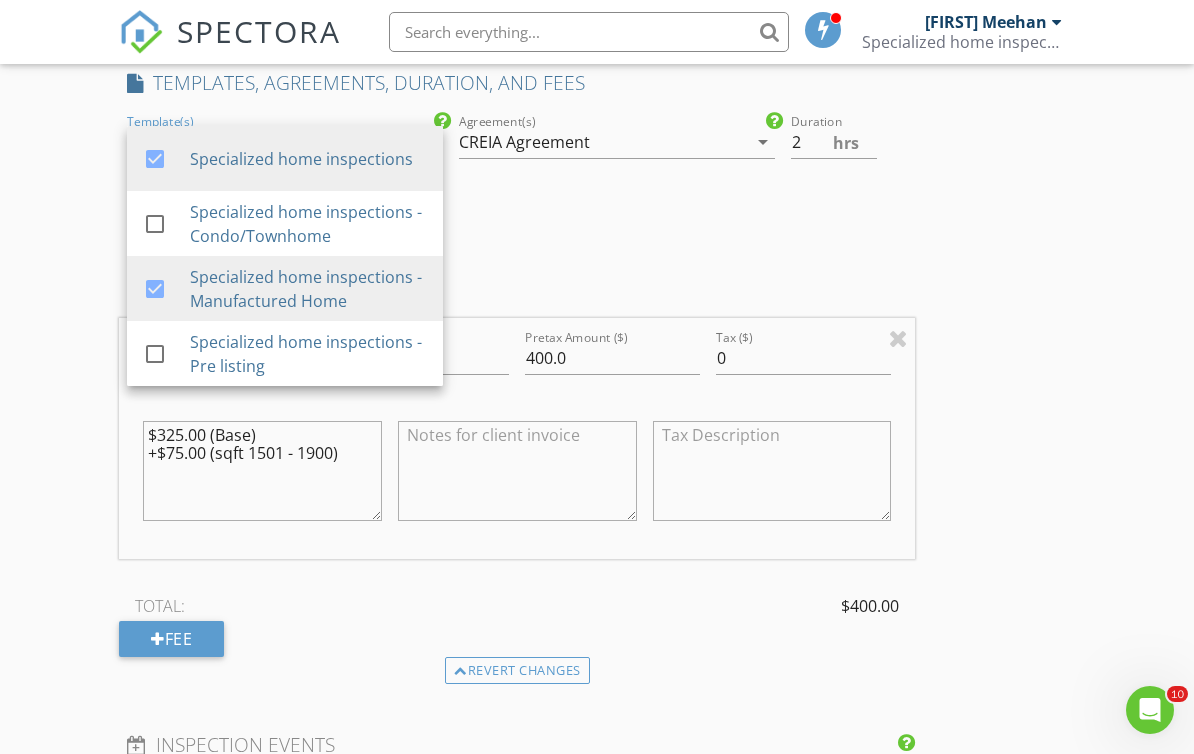 click at bounding box center (155, 159) 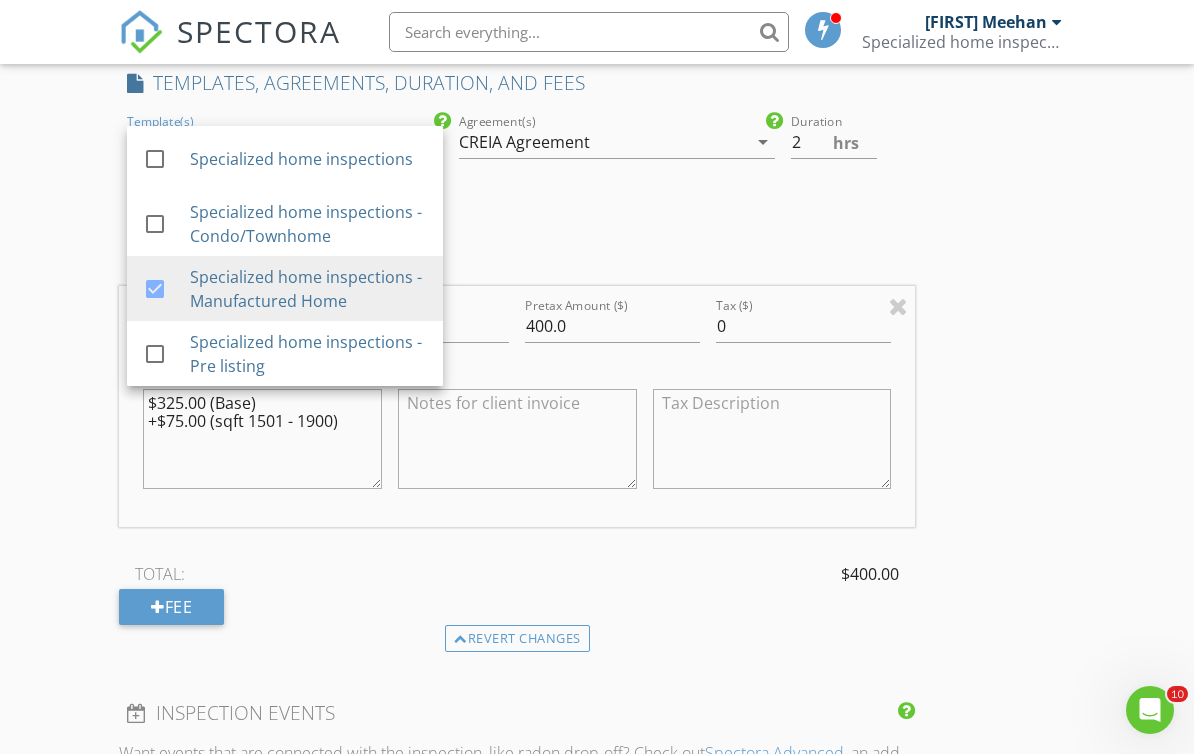 click on "INSPECTOR(S)
check_box   Joshua Meehan   PRIMARY   Joshua Meehan arrow_drop_down   check_box_outline_blank Joshua Meehan specifically requested
Date/Time
08/01/2025 7:00 PM
Location
Address Search       Address 13381 magnolia Ave Space 79   Unit   City Corona   State Ca   Zip 92879   County     Square Feet 1788   Year Built 1984   Foundation arrow_drop_down     Joshua Meehan     14.0 miles     (21 minutes)
client
check_box Enable Client CC email for this inspection   Client Search     check_box_outline_blank Client is a Company/Organization     First Name James   Last Name Evans   Email Jimevans54@hotmail.com   CC Email   Phone           Notes   Private Notes
ADD ADDITIONAL client
SERVICES
check_box   Residential Inspection   Residential Inspection arrow_drop_down" at bounding box center (596, 580) 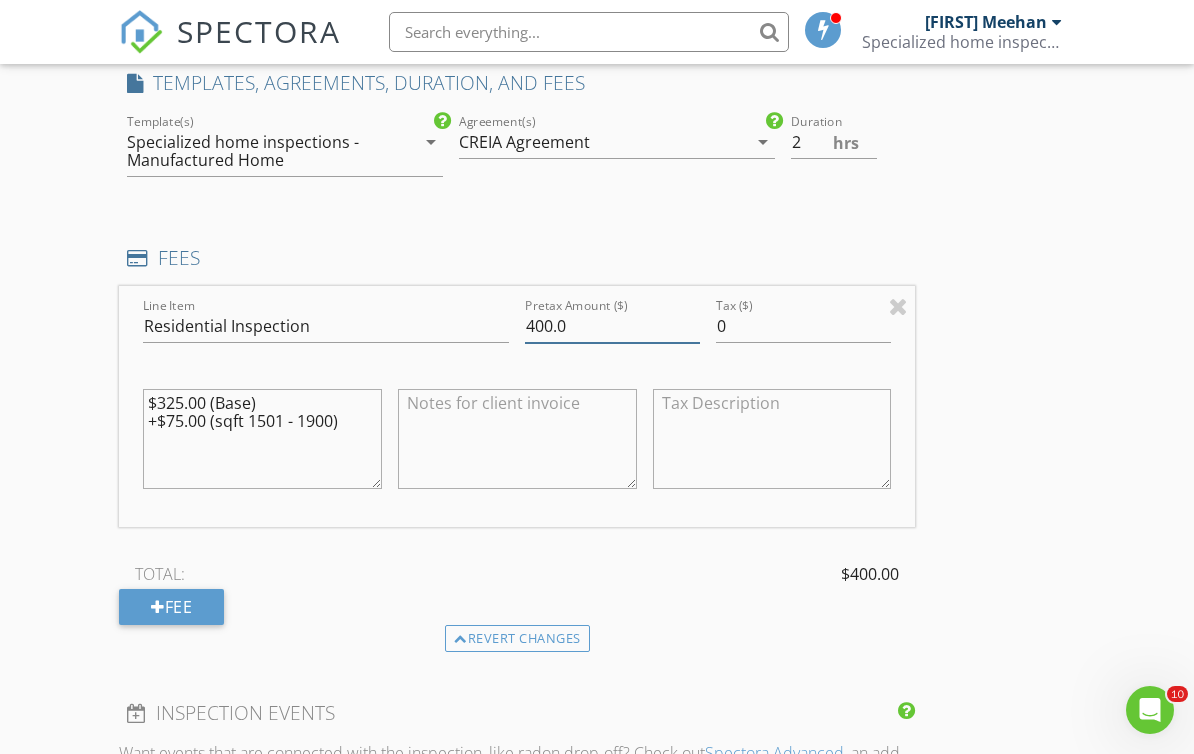 click on "400.0" at bounding box center (612, 326) 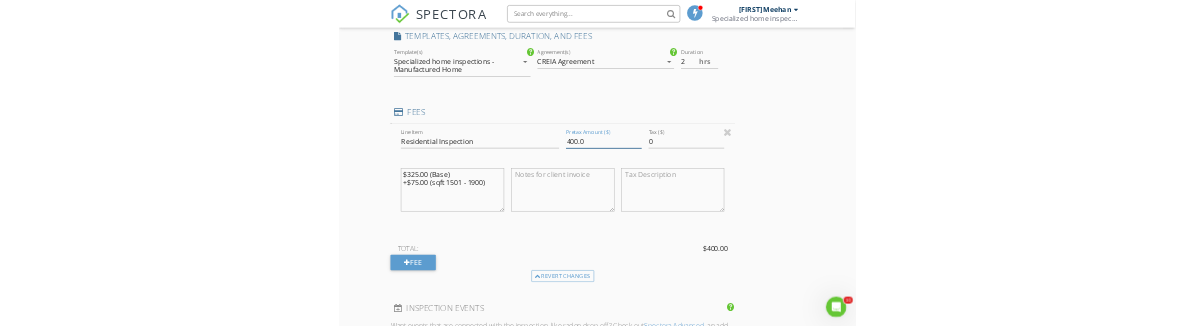 scroll, scrollTop: 1815, scrollLeft: 0, axis: vertical 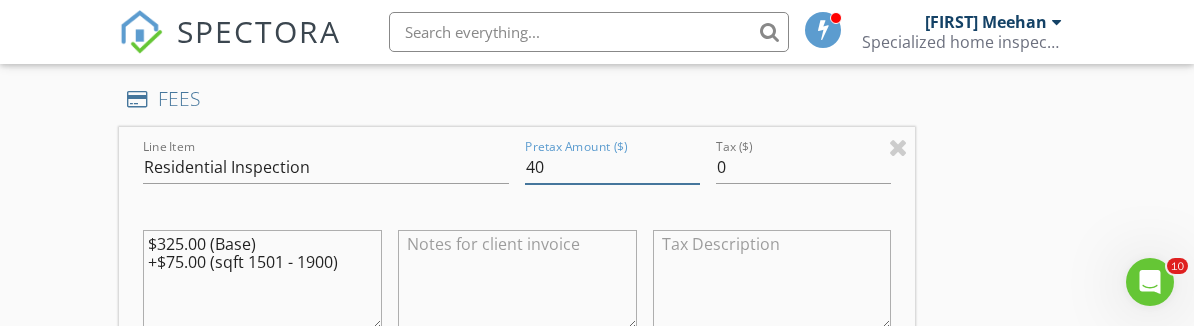 type on "4" 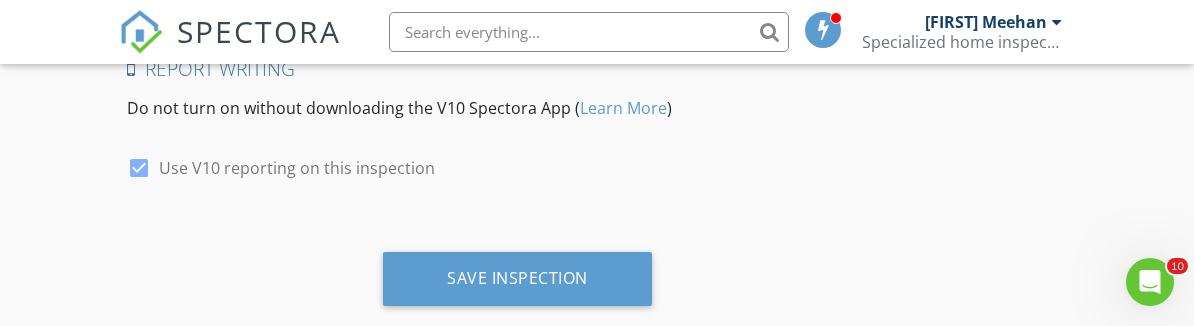 scroll, scrollTop: 3932, scrollLeft: 0, axis: vertical 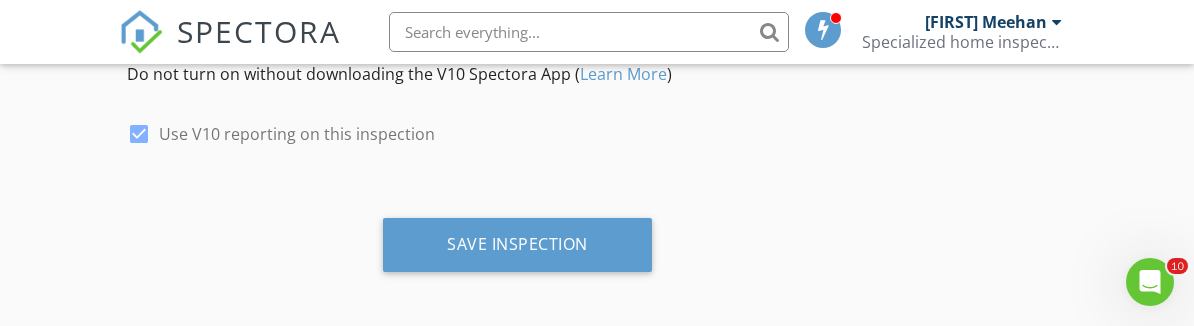 type on "395" 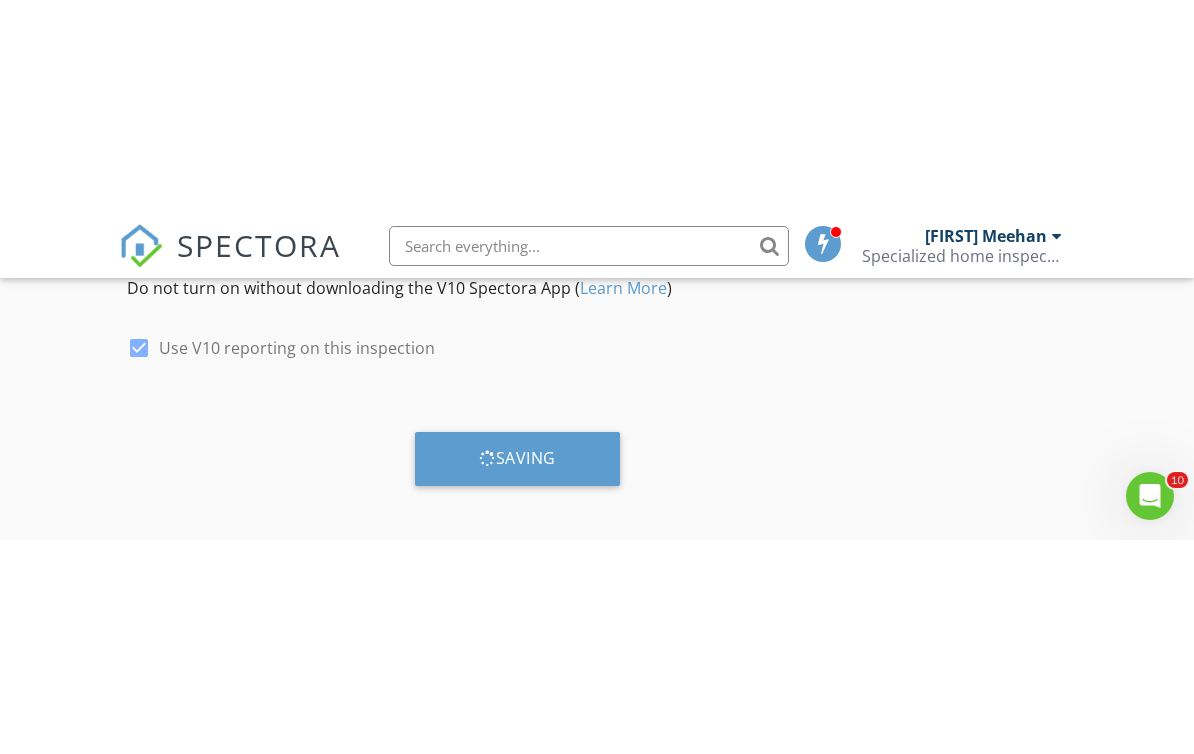scroll, scrollTop: 3478, scrollLeft: 0, axis: vertical 